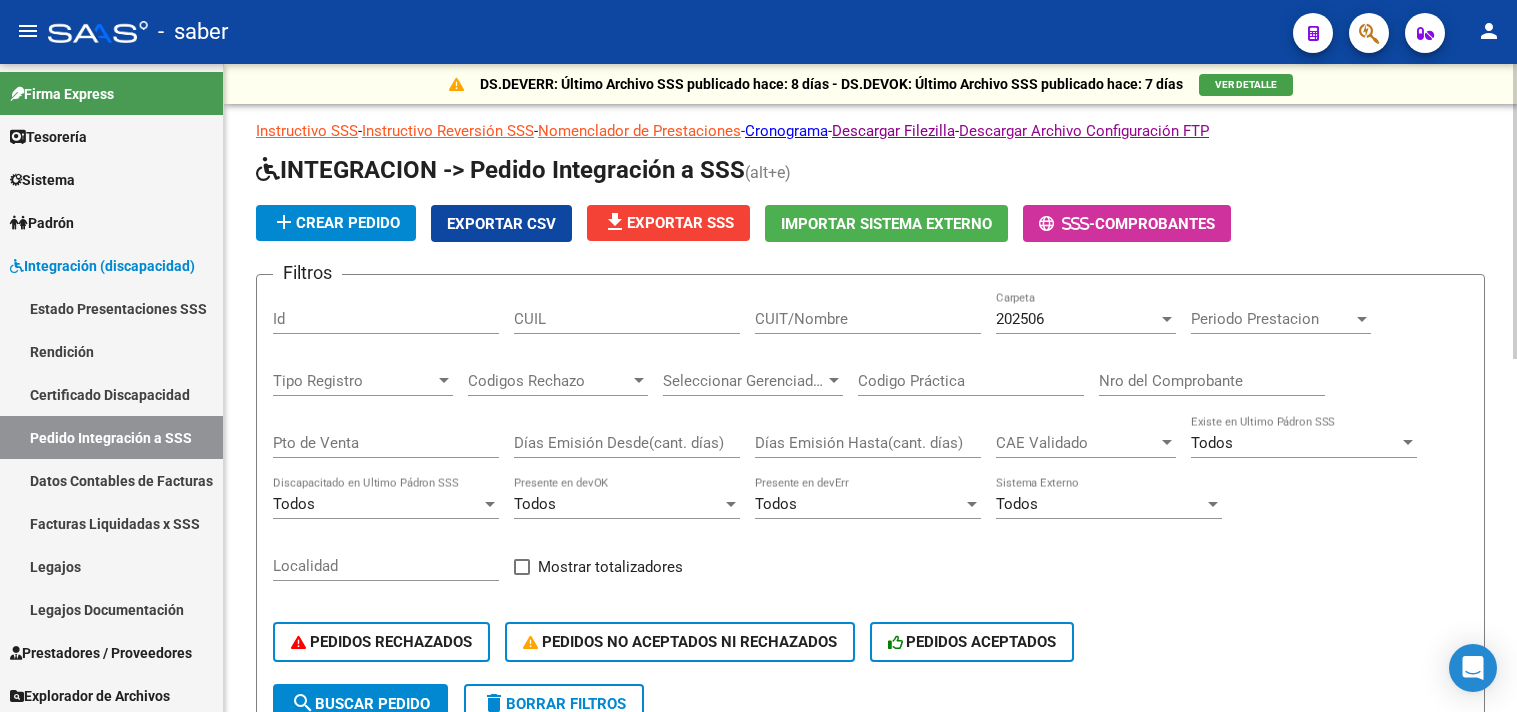 scroll, scrollTop: 0, scrollLeft: 0, axis: both 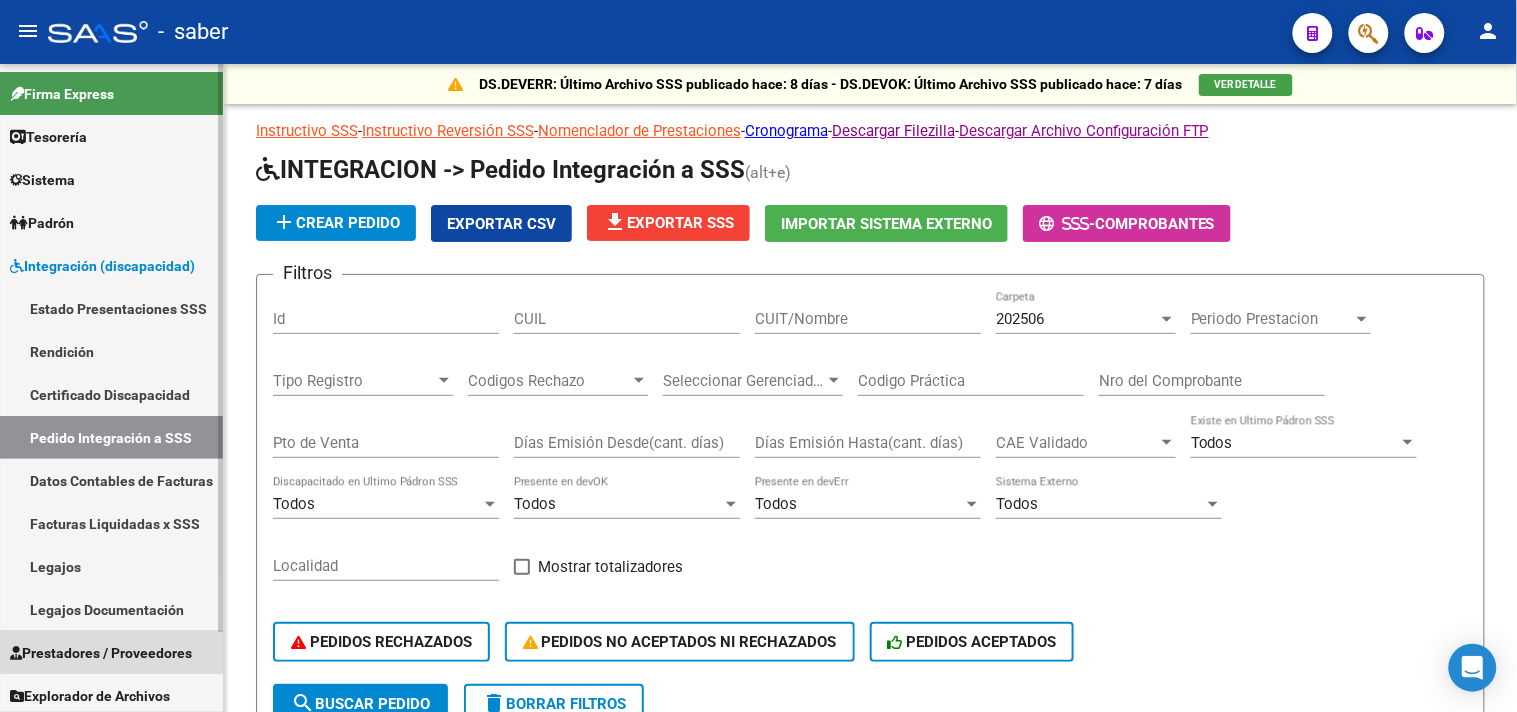 click on "Prestadores / Proveedores" at bounding box center [111, 652] 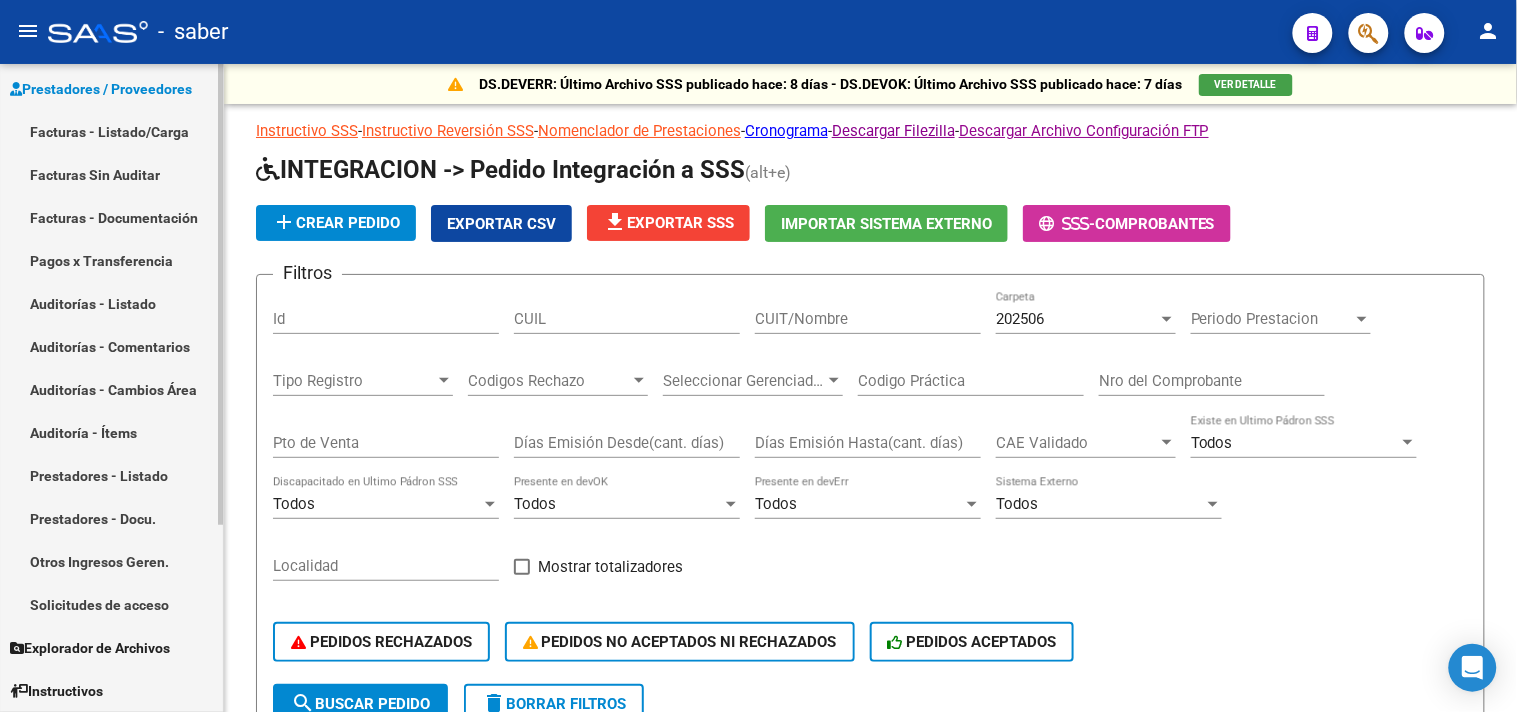 click on "Firma Express     Tesorería Extractos Procesados (csv) Extractos Originales (pdf)    Sistema Usuarios Solicitudes de acceso    Padrón Afiliados Empadronados Análisis Afiliado Doc. Respaldatoria    Integración (discapacidad) Estado Presentaciones SSS Rendición Certificado Discapacidad Pedido Integración a SSS Datos Contables de Facturas Facturas Liquidadas x SSS Legajos Legajos Documentación    Prestadores / Proveedores Facturas - Listado/Carga Facturas Sin Auditar Facturas - Documentación Pagos x Transferencia Auditorías - Listado Auditorías - Comentarios Auditorías - Cambios Área Auditoría - Ítems Prestadores - Listado Prestadores - Docu. Otros Ingresos Geren. Solicitudes de acceso    Explorador de Archivos Integración DS.SUBSIDIO DR.ENVIO DS.DEVERR DS.DEVOK    Instructivos    Datos de contacto DS.DEVERR: Último Archivo SSS publicado hace: 8 días - DS.DEVOK: Último Archivo SSS publicado hace: 7 días  VER DETALLE  Instructivo SSS  -  Instructivo Reversión SSS   -   -   -   -  |" 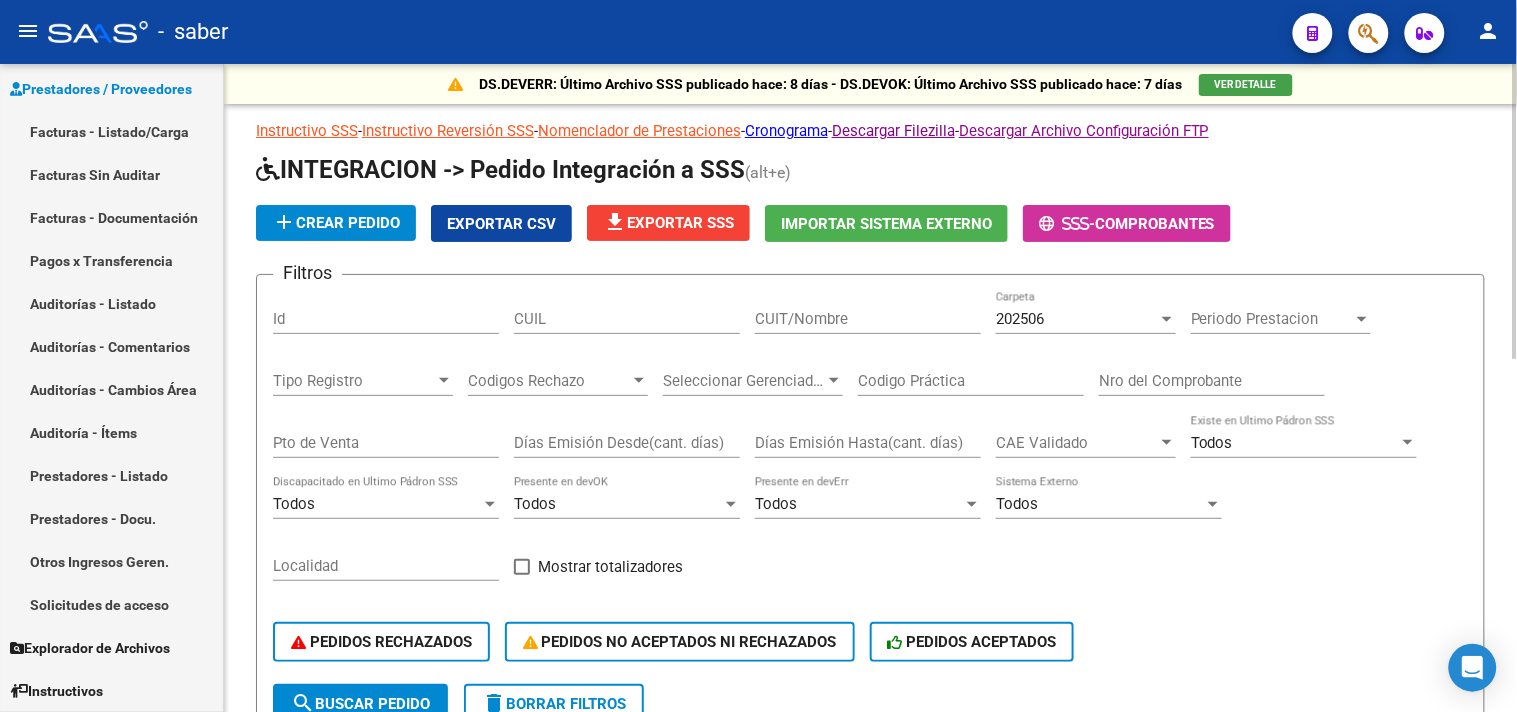 scroll, scrollTop: 222, scrollLeft: 0, axis: vertical 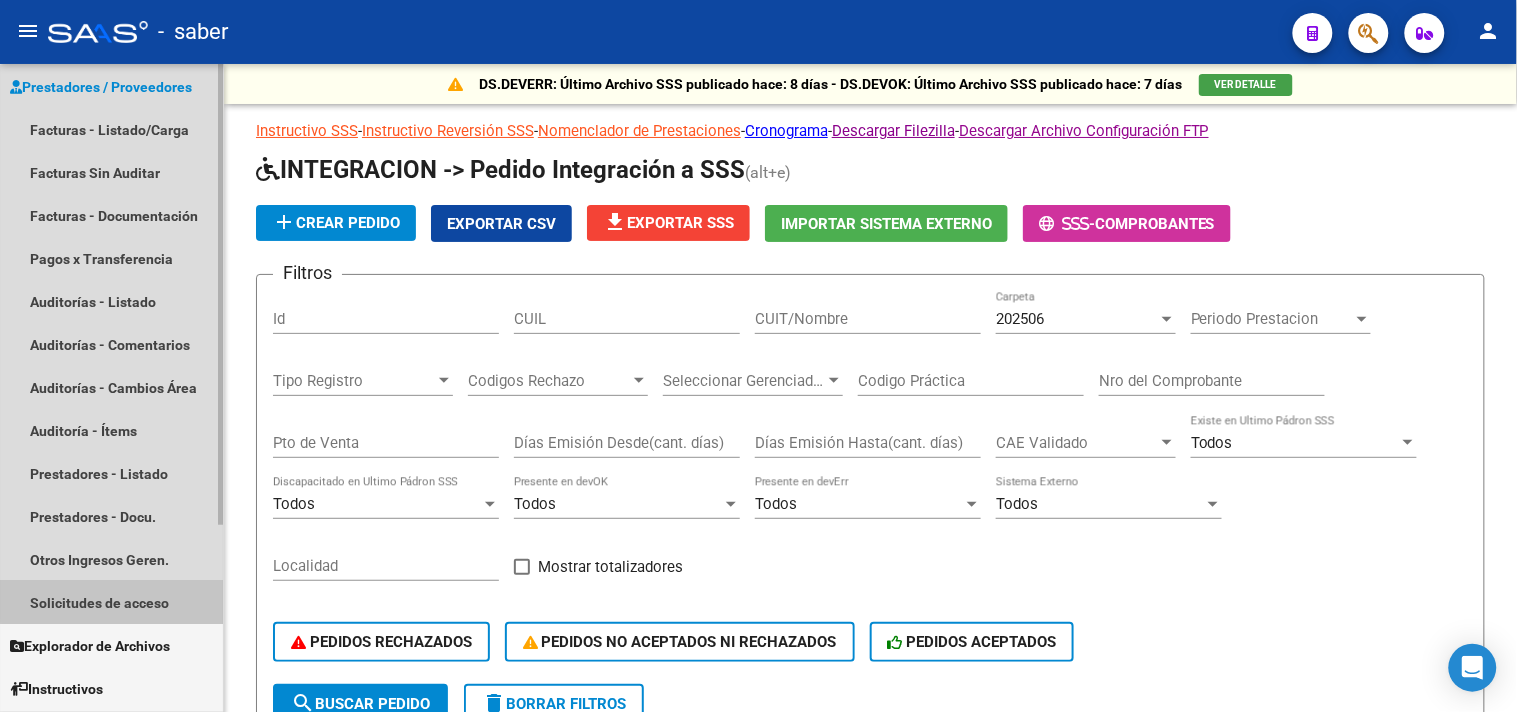 click on "Solicitudes de acceso" at bounding box center [111, 602] 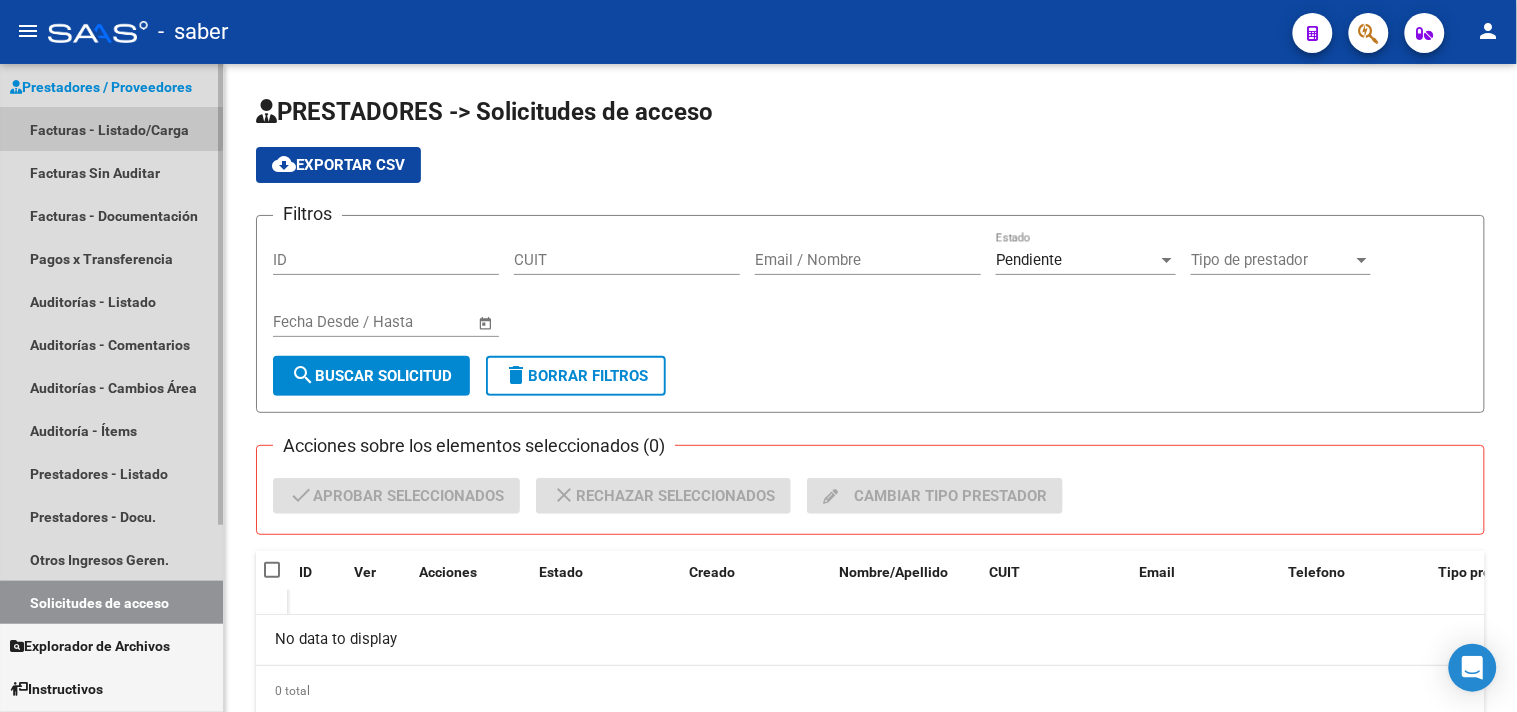 click on "Facturas - Listado/Carga" at bounding box center (111, 129) 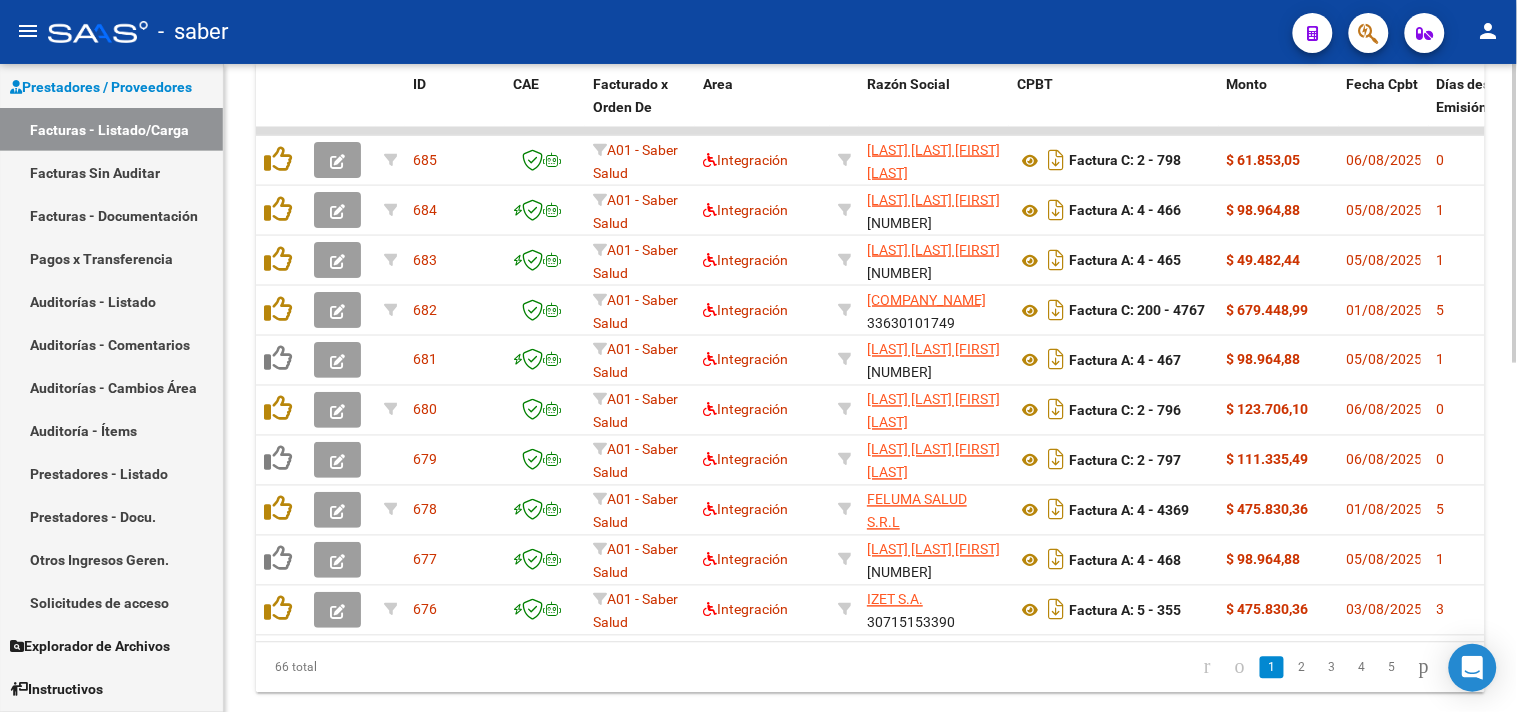 scroll, scrollTop: 722, scrollLeft: 0, axis: vertical 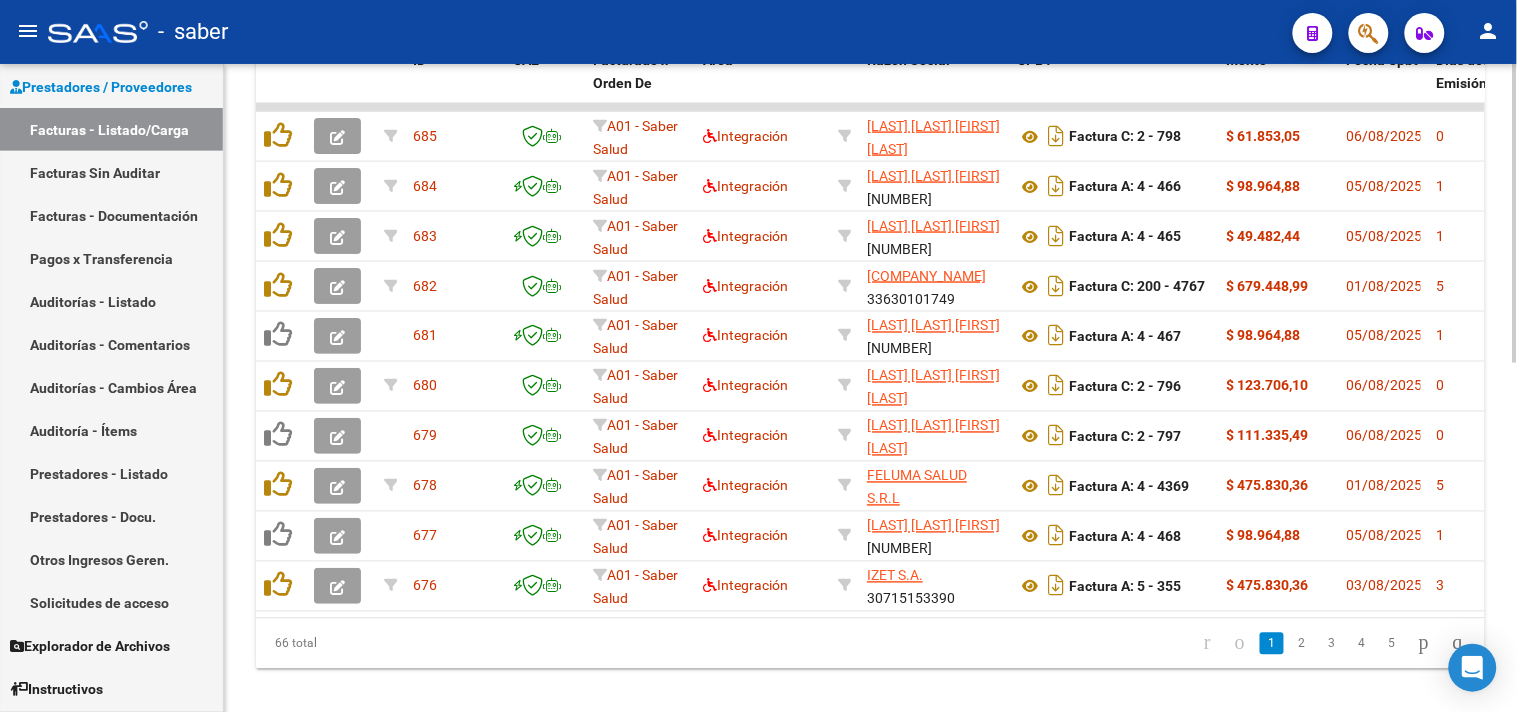 click 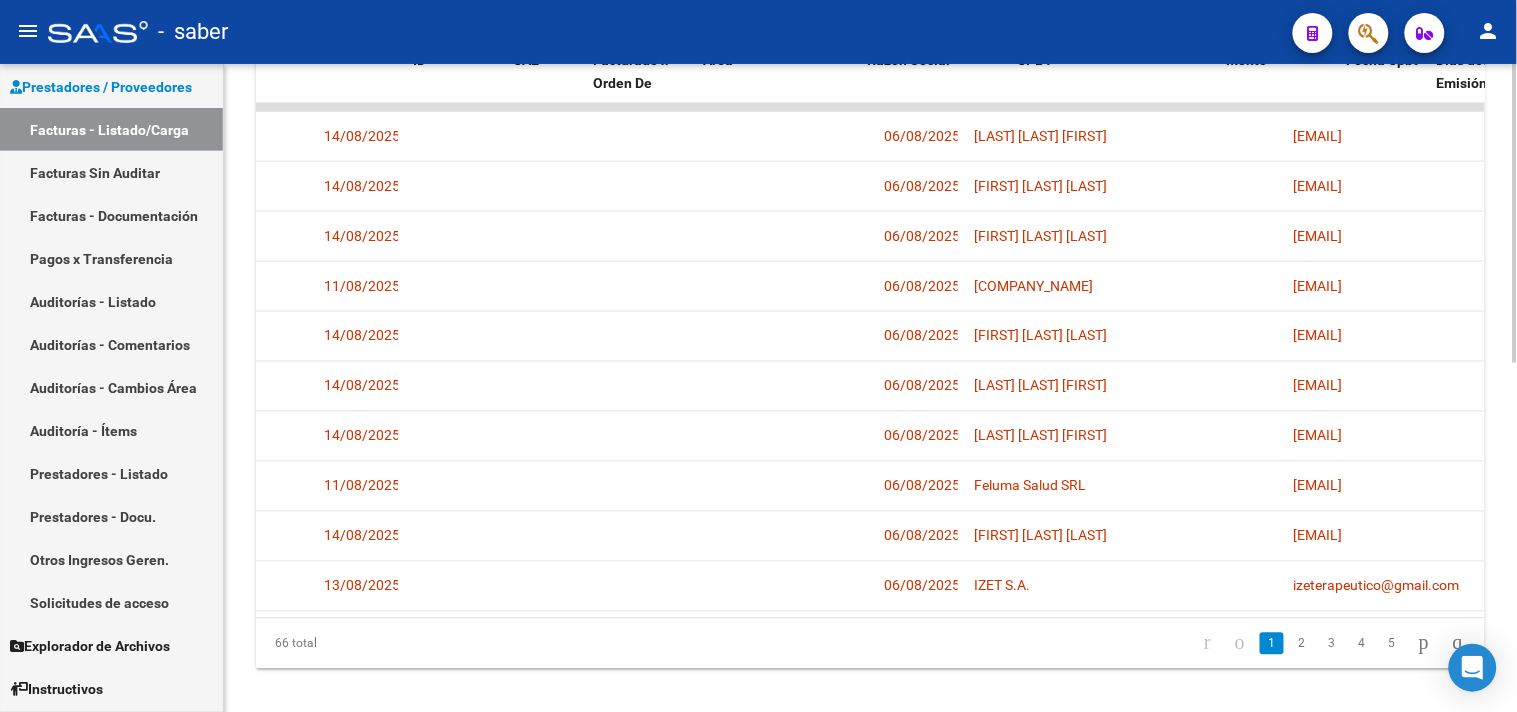 scroll, scrollTop: 0, scrollLeft: 0, axis: both 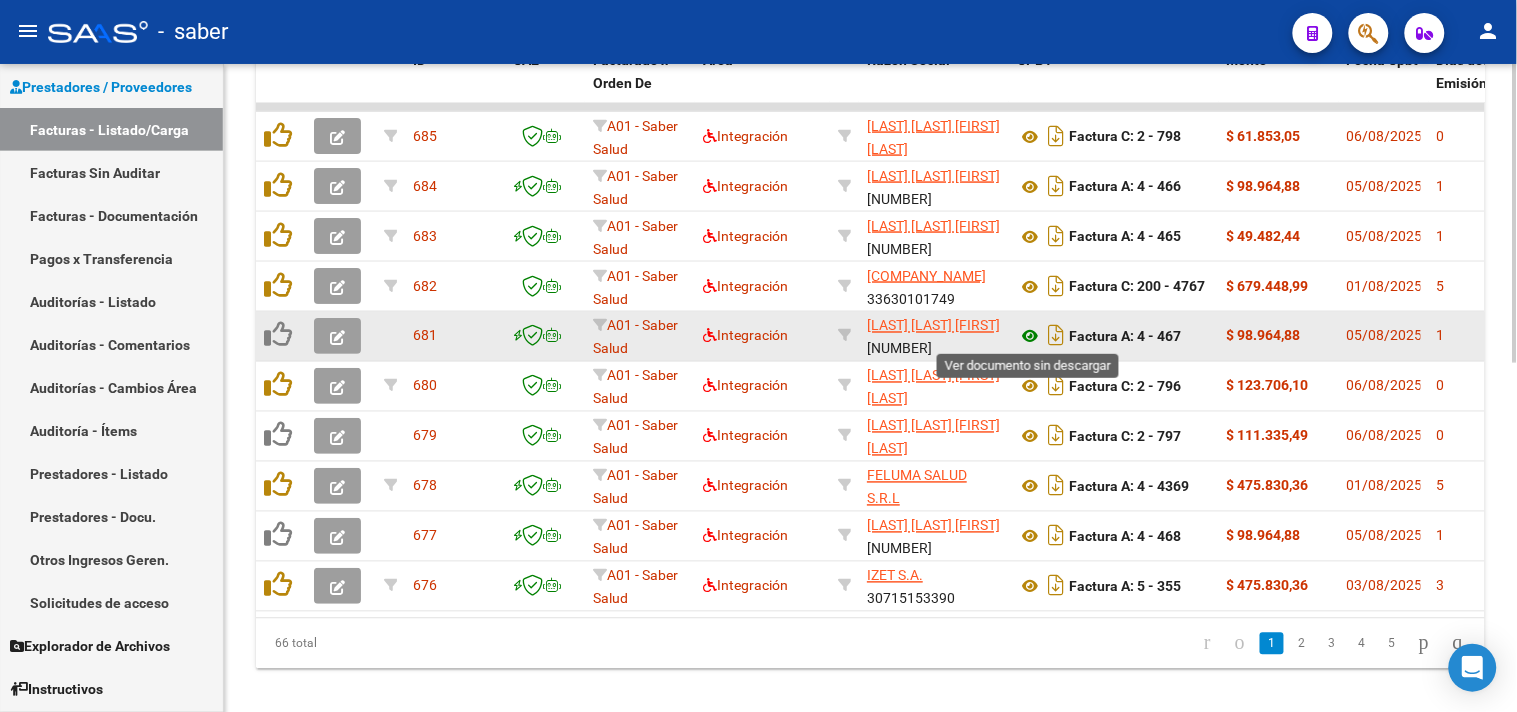 click 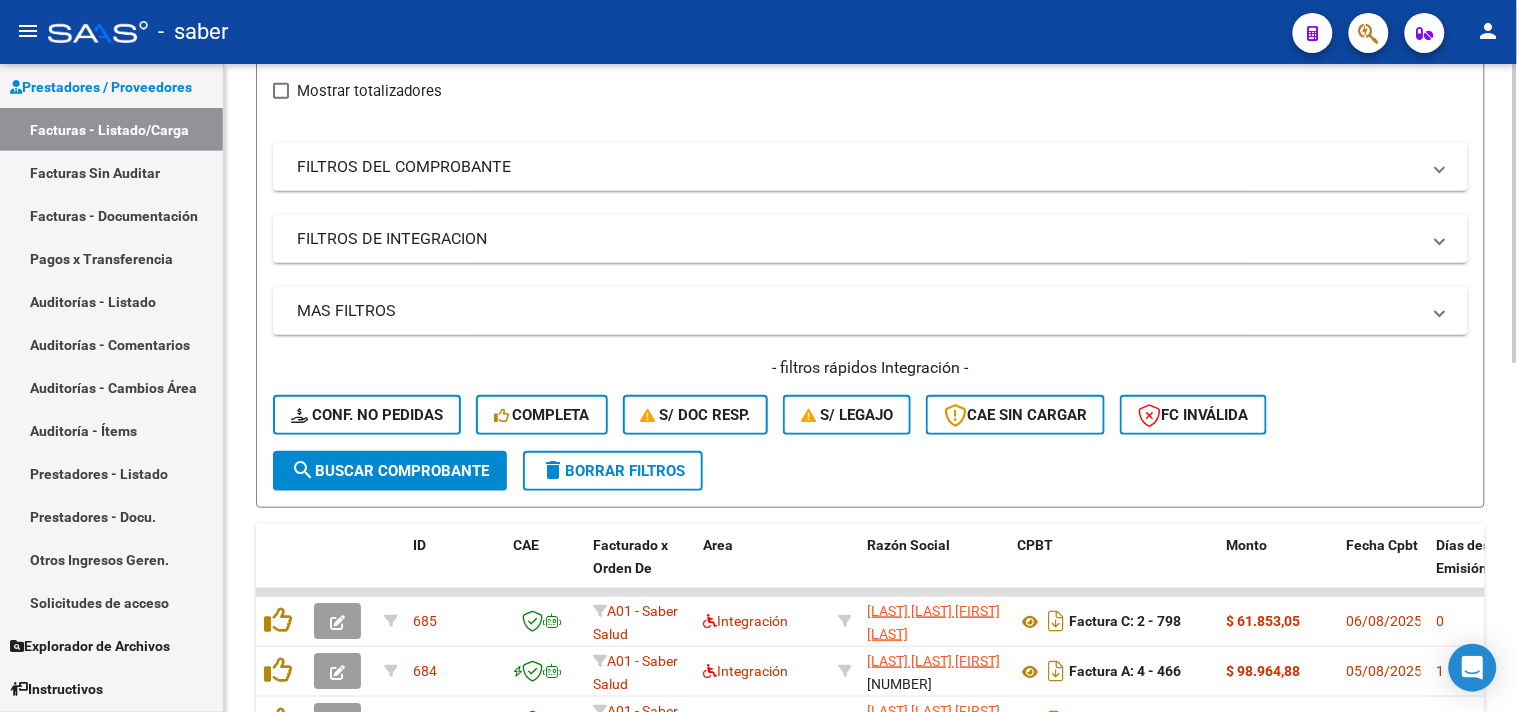click on "Video tutorial   PRESTADORES -> Listado de CPBTs Emitidos por Prestadores / Proveedores (alt+q)   Cargar Comprobante
Carga Masiva  cloud_download  CSV  cloud_download  EXCEL  cloud_download  Estandar   Descarga Masiva
Filtros Id Area Area Seleccionar Gerenciador Seleccionar Gerenciador No Confirmado Todos Cargado desde Masivo   Mostrar totalizadores   FILTROS DEL COMPROBANTE  Comprobante Tipo Comprobante Tipo Start date – End date Fec. Comprobante Desde / Hasta Días Emisión Desde(cant. días) Días Emisión Hasta(cant. días) CUIT / Razón Social Pto. Venta Nro. Comprobante Código SSS CAE Válido CAE Válido Todos Cargado Módulo Hosp. Todos Tiene facturacion Apócrifa Hospital Refes  FILTROS DE INTEGRACION  Todos Cargado en Para Enviar SSS Período De Prestación Campos del Archivo de Rendición Devuelto x SSS (dr_envio) Todos Rendido x SSS (dr_envio) Tipo de Registro Tipo de Registro Período Presentación Período Presentación Campos del Legajo Asociado (preaprobación) Todos  MAS FILTROS  Op" 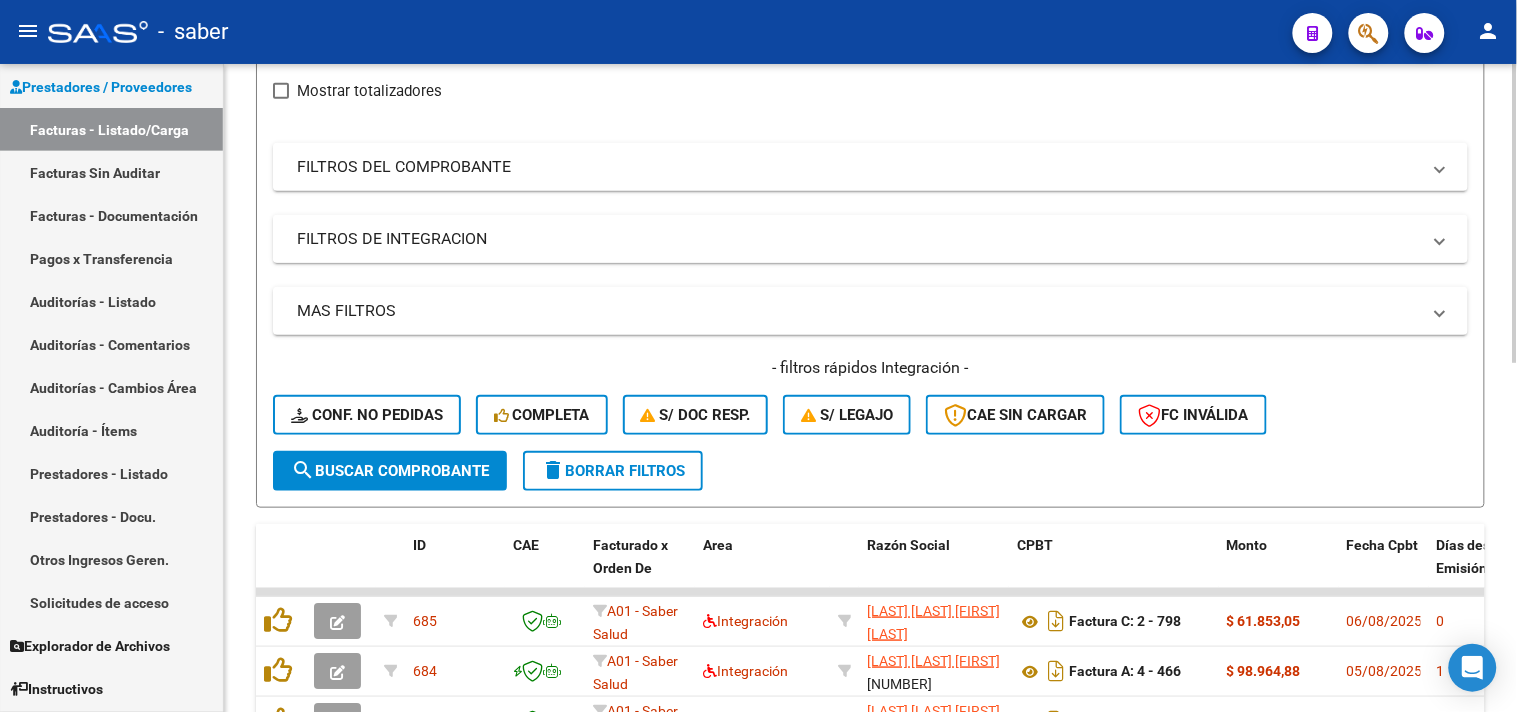 scroll, scrollTop: 302, scrollLeft: 0, axis: vertical 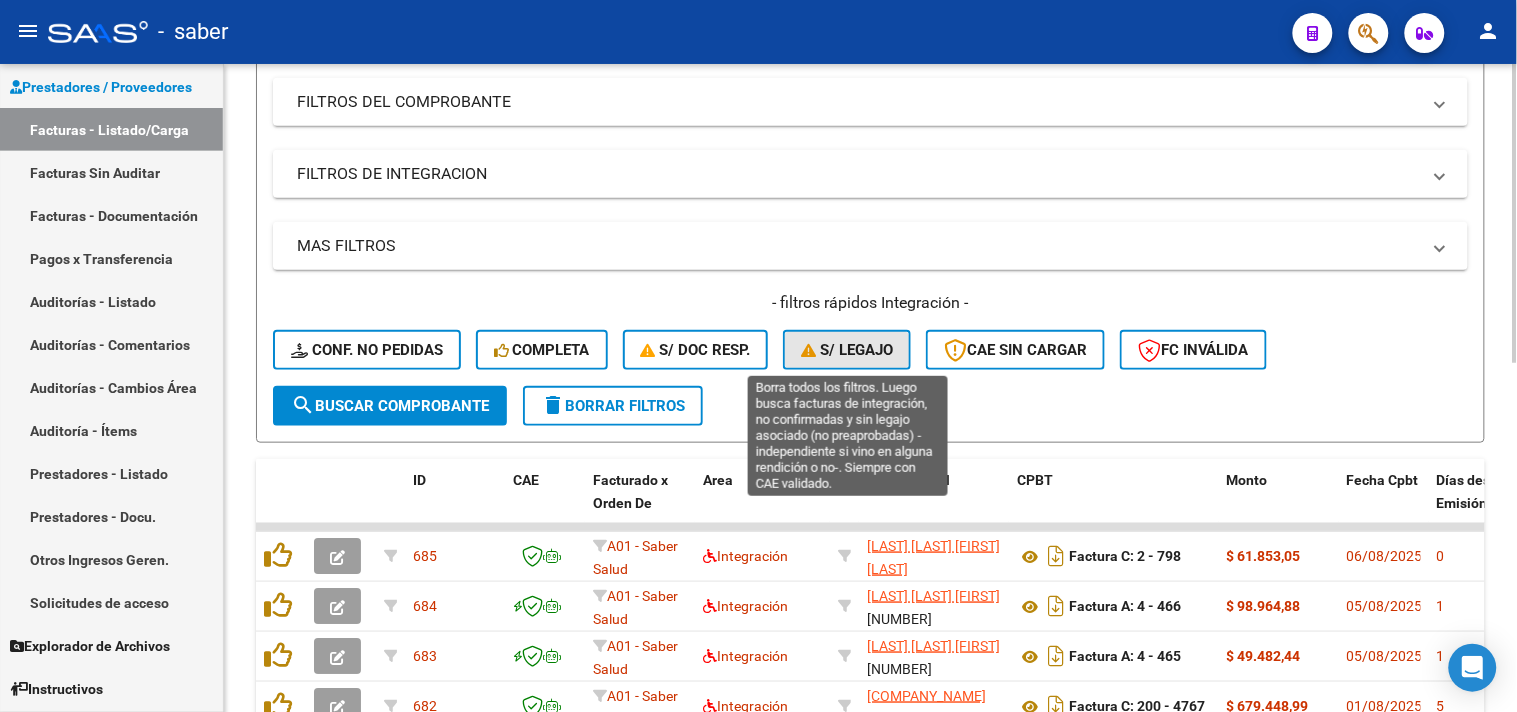 click on "S/ legajo" 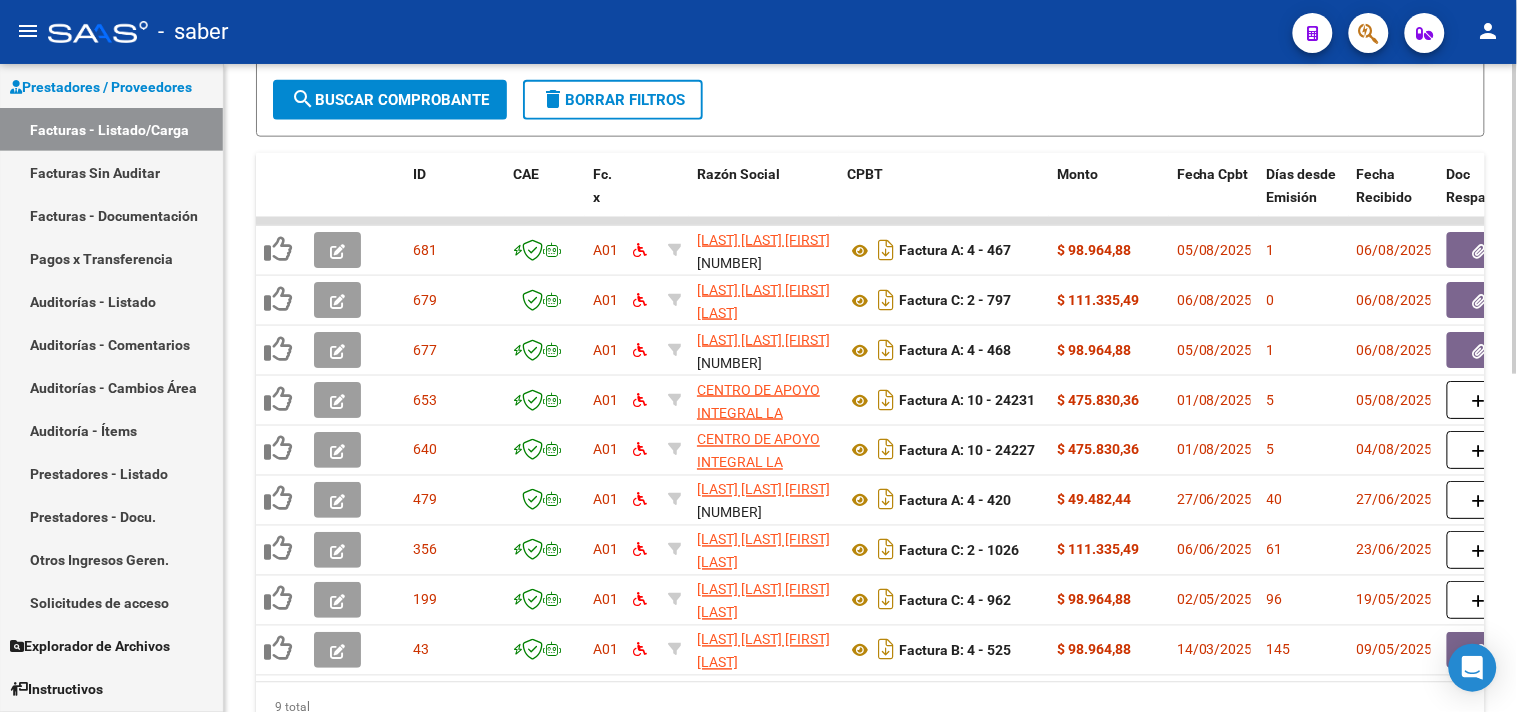 click 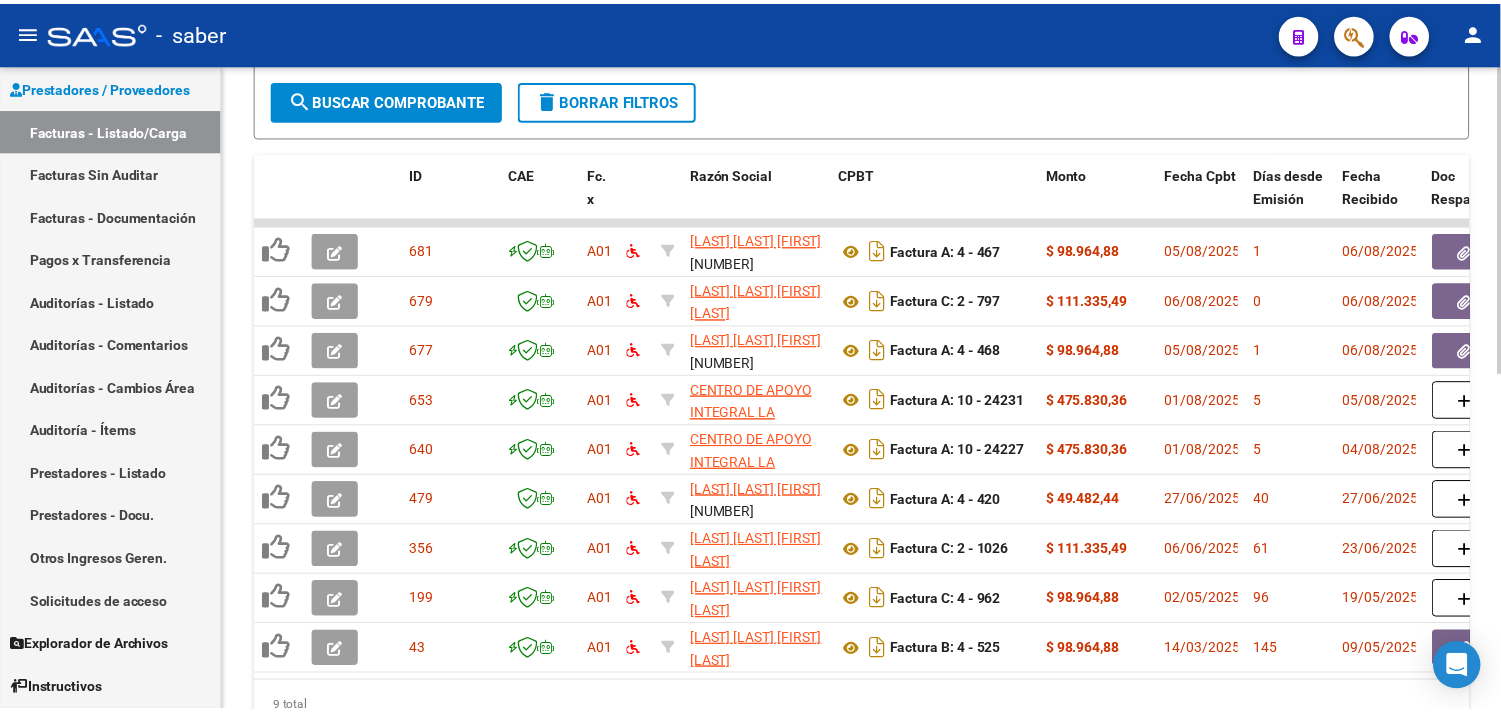 scroll, scrollTop: 611, scrollLeft: 0, axis: vertical 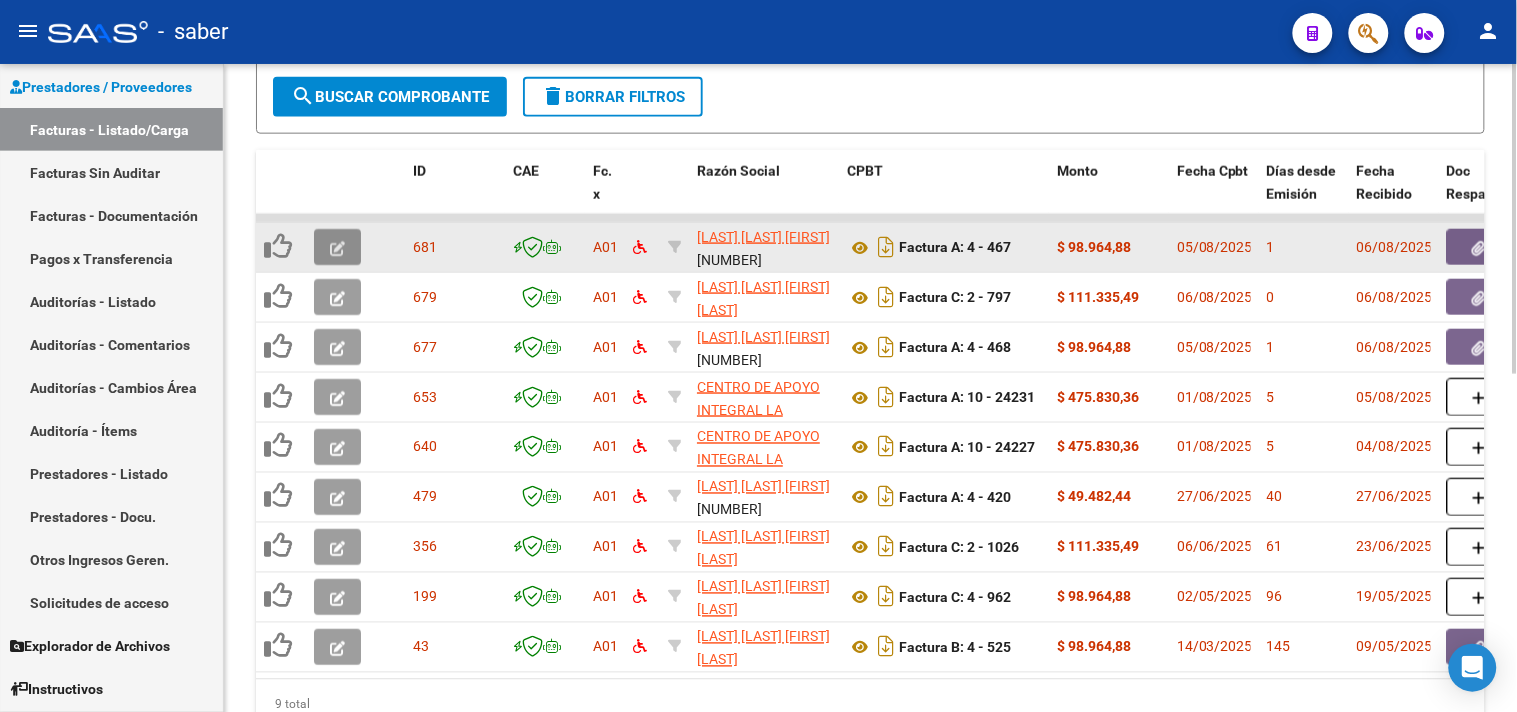 click 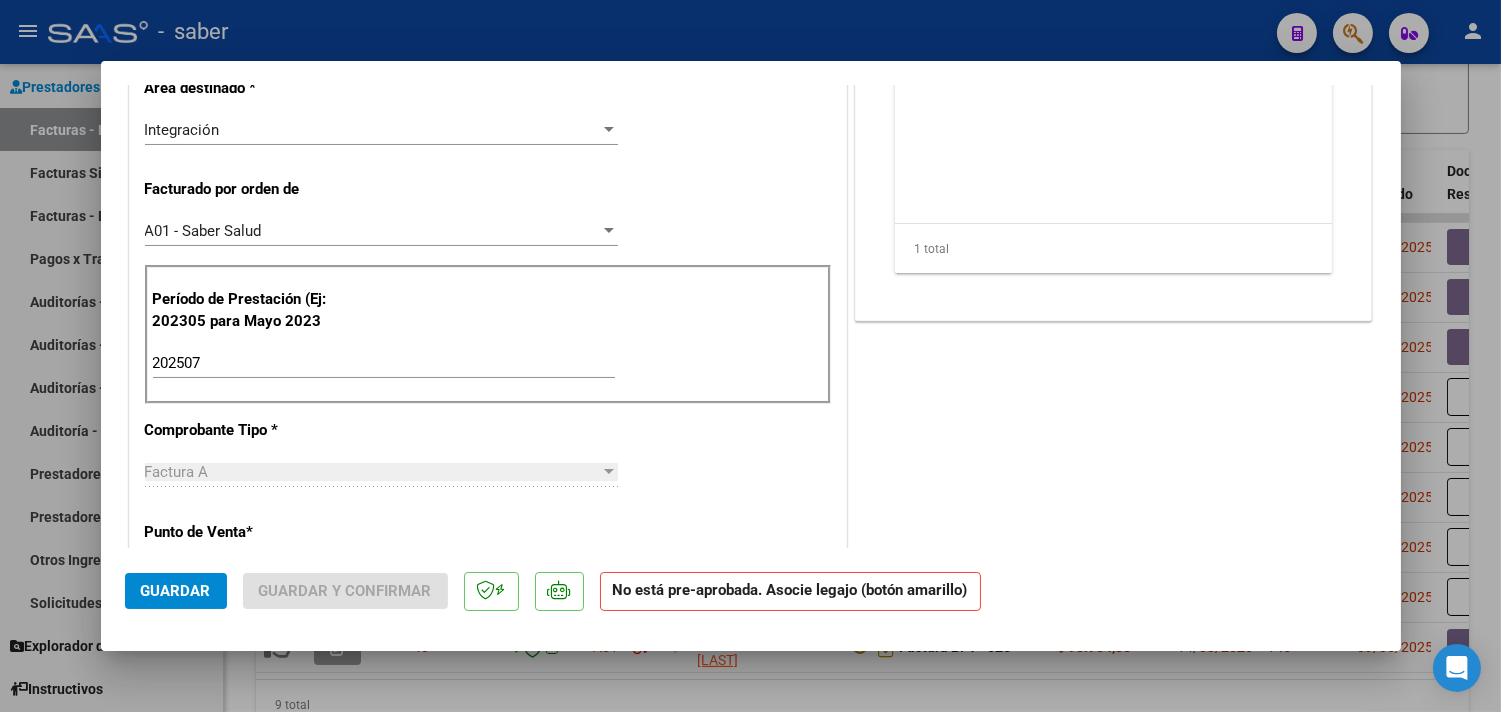 scroll, scrollTop: 217, scrollLeft: 0, axis: vertical 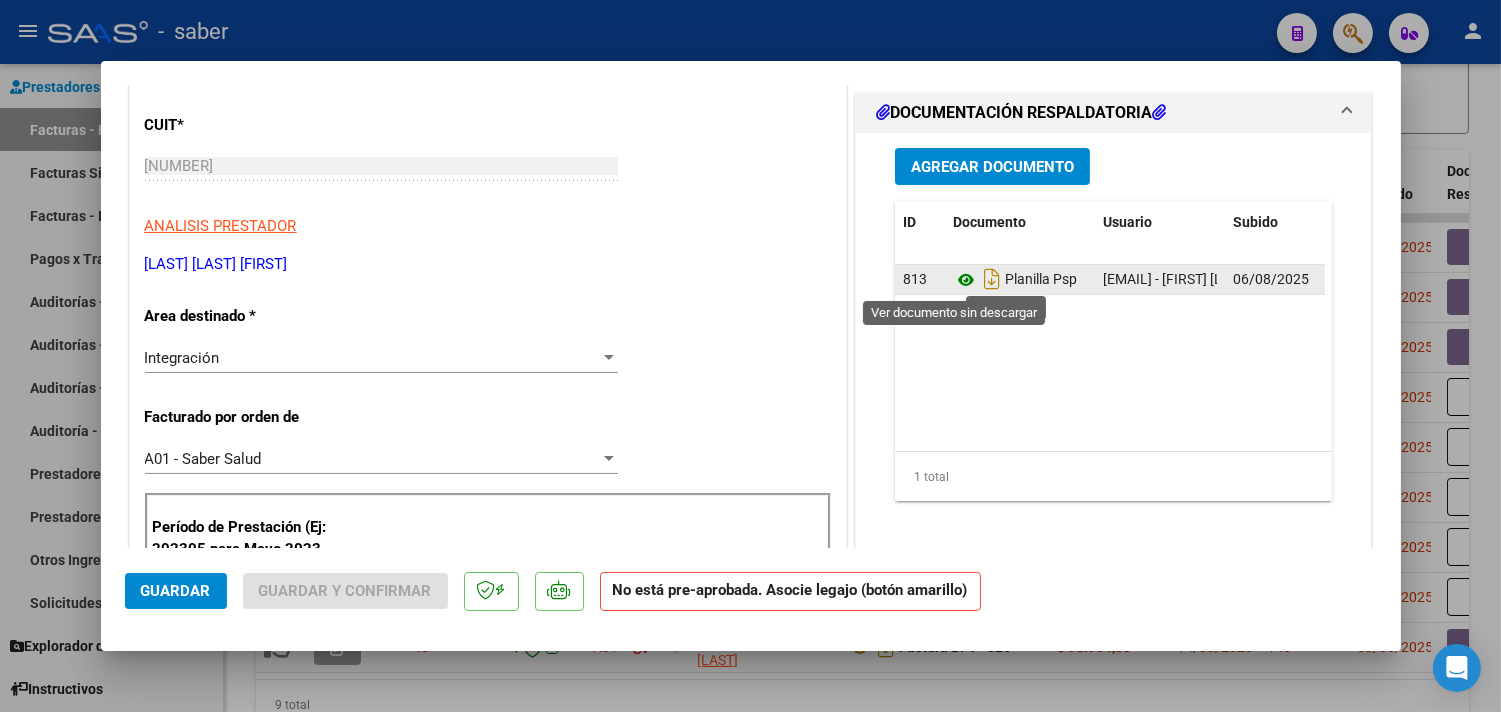 click 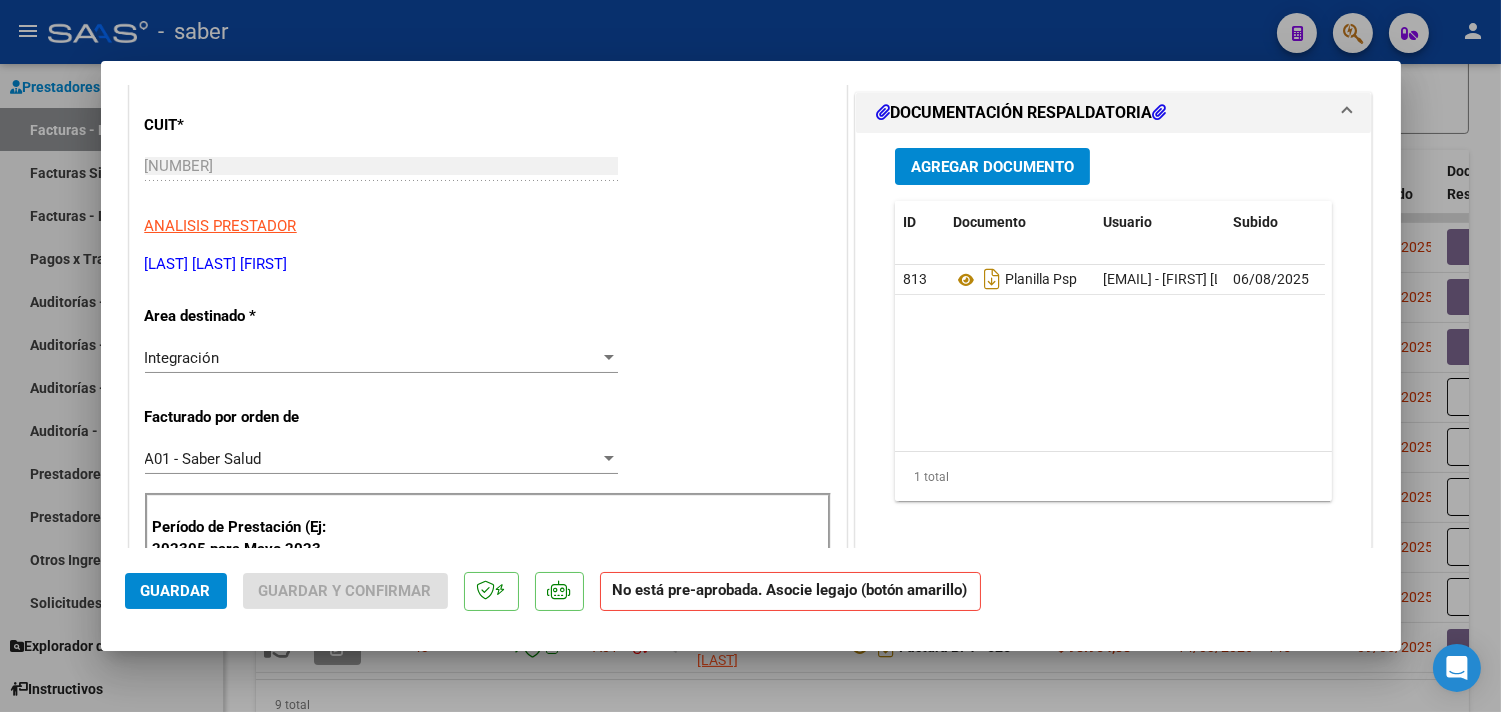 scroll, scrollTop: 0, scrollLeft: 0, axis: both 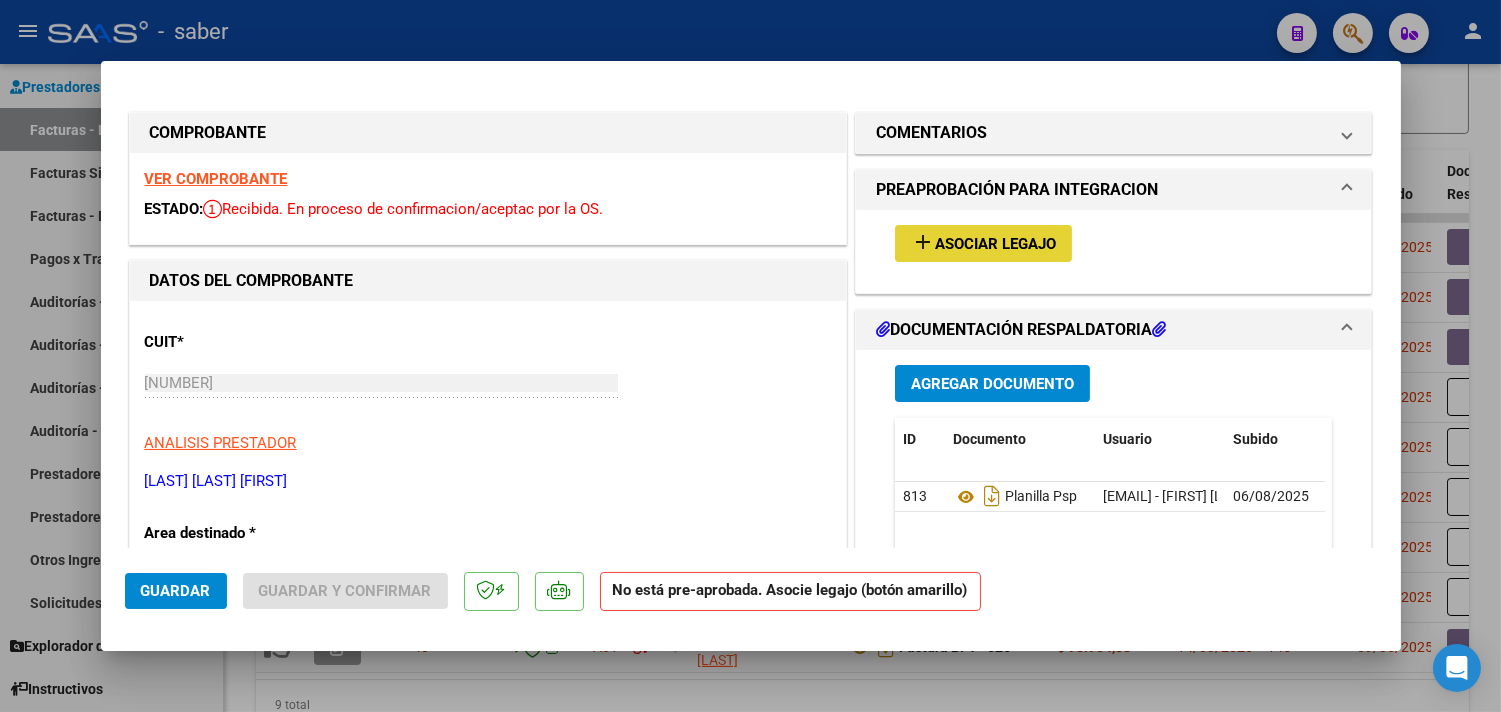 click on "add Asociar Legajo" at bounding box center [983, 243] 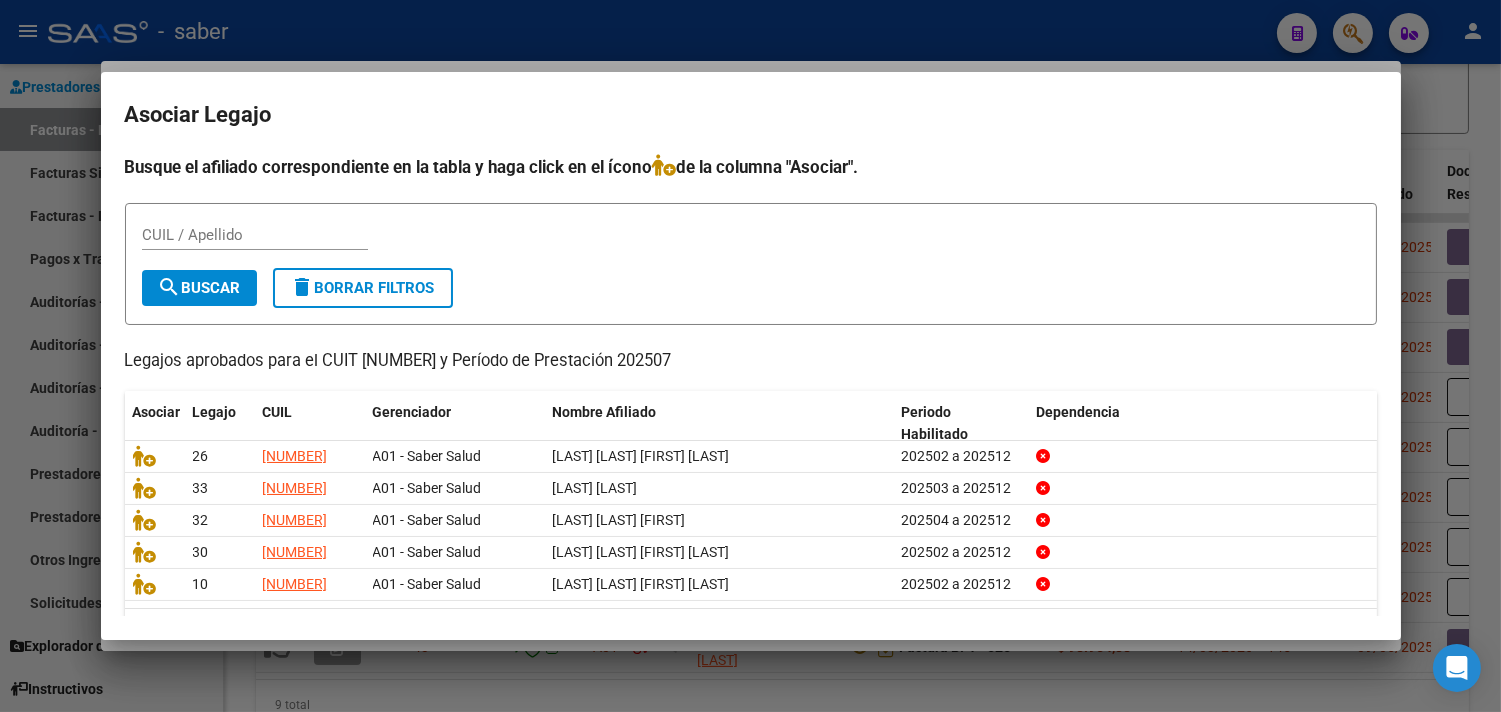 scroll, scrollTop: 57, scrollLeft: 0, axis: vertical 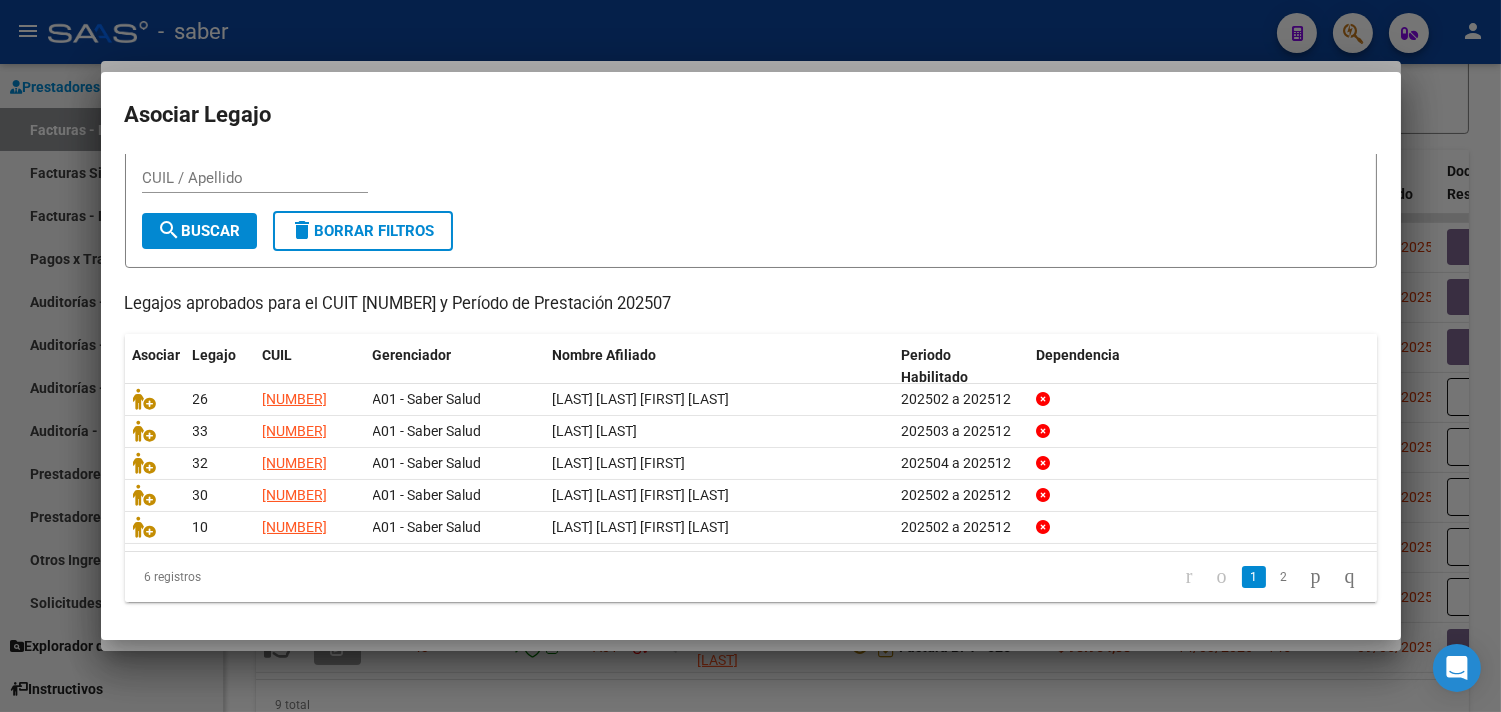 click on "1" 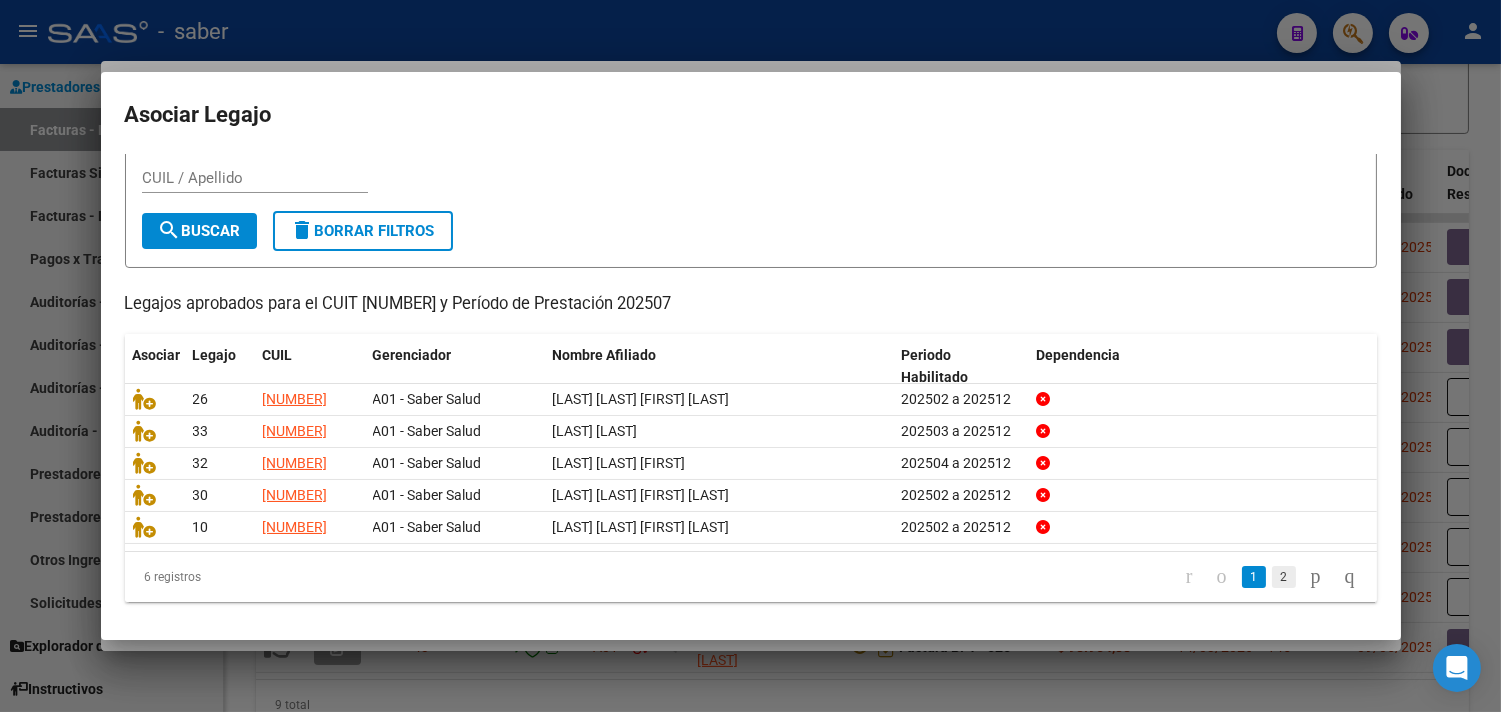 click on "2" 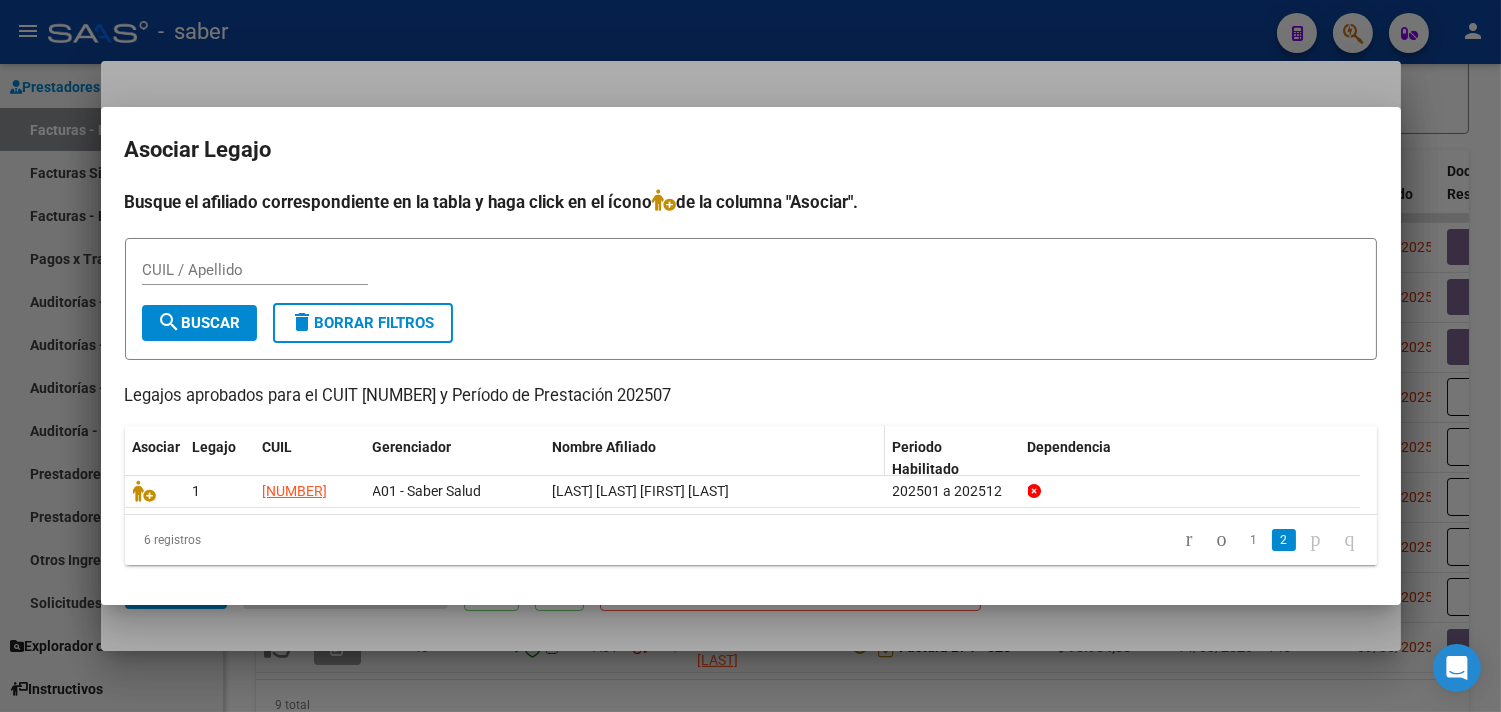 scroll, scrollTop: 0, scrollLeft: 0, axis: both 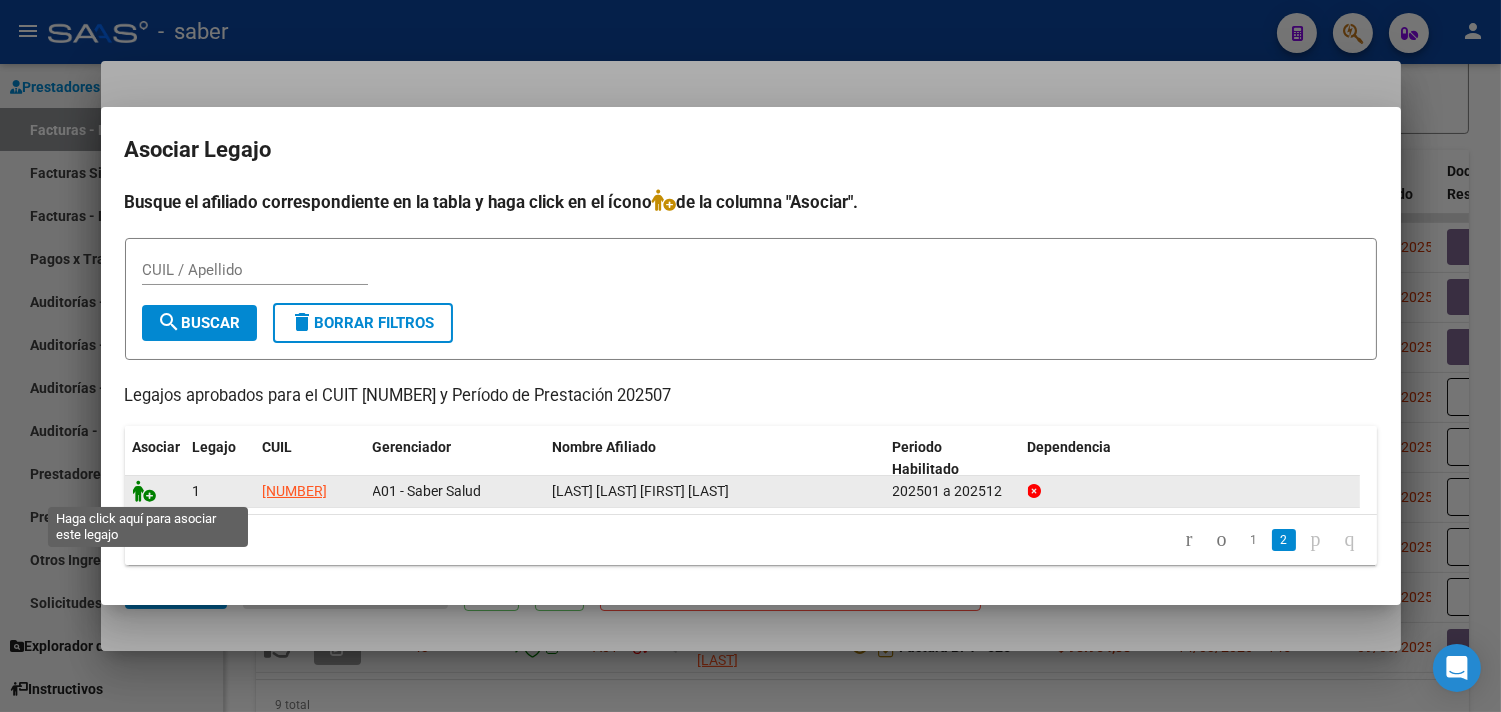 click 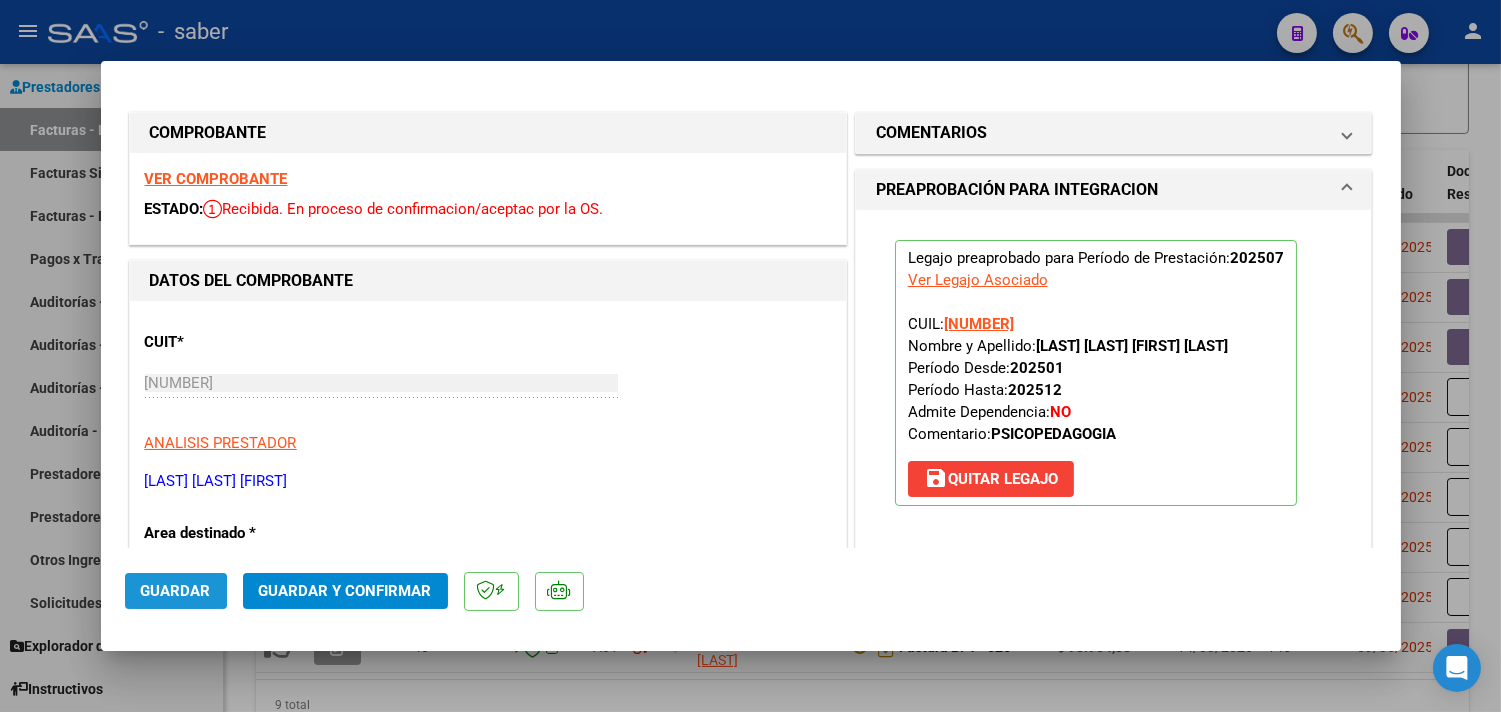 click on "Guardar" 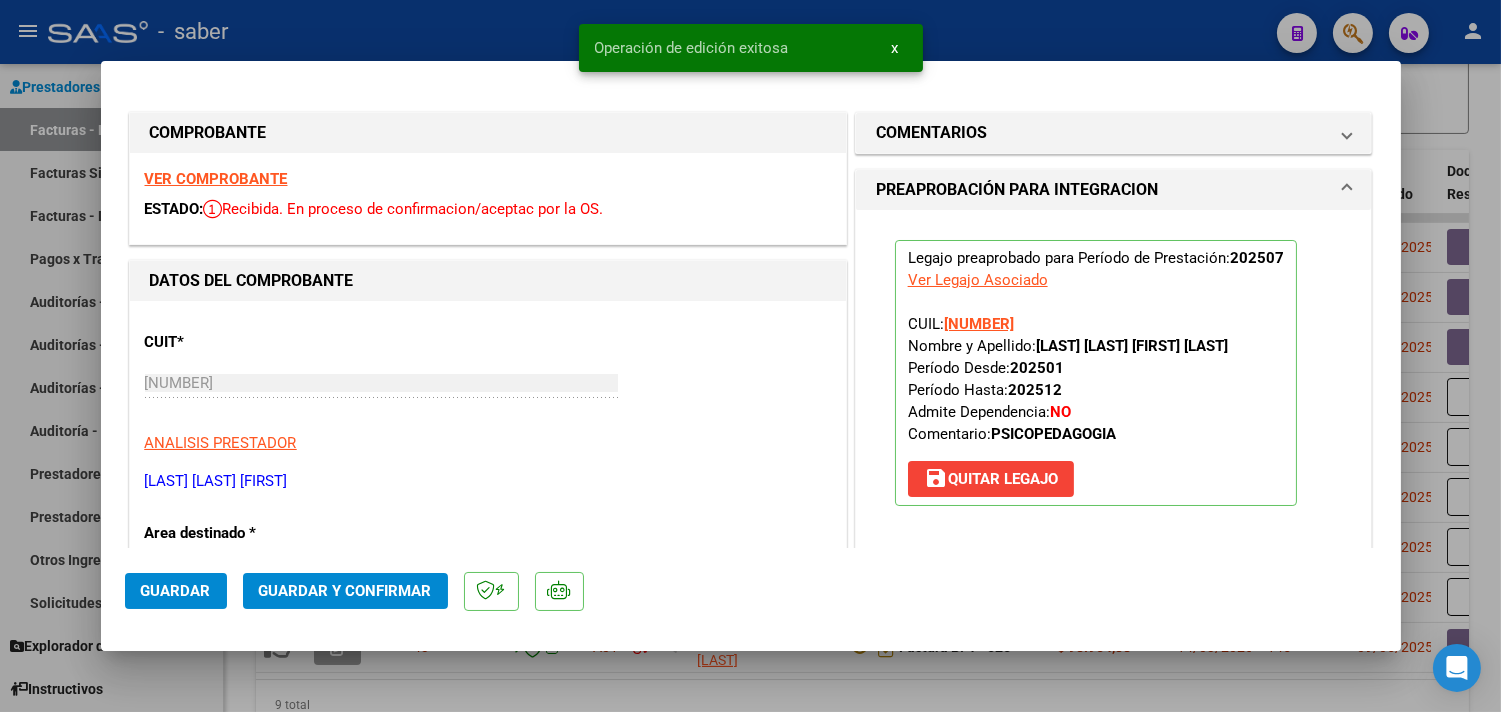 click at bounding box center [750, 356] 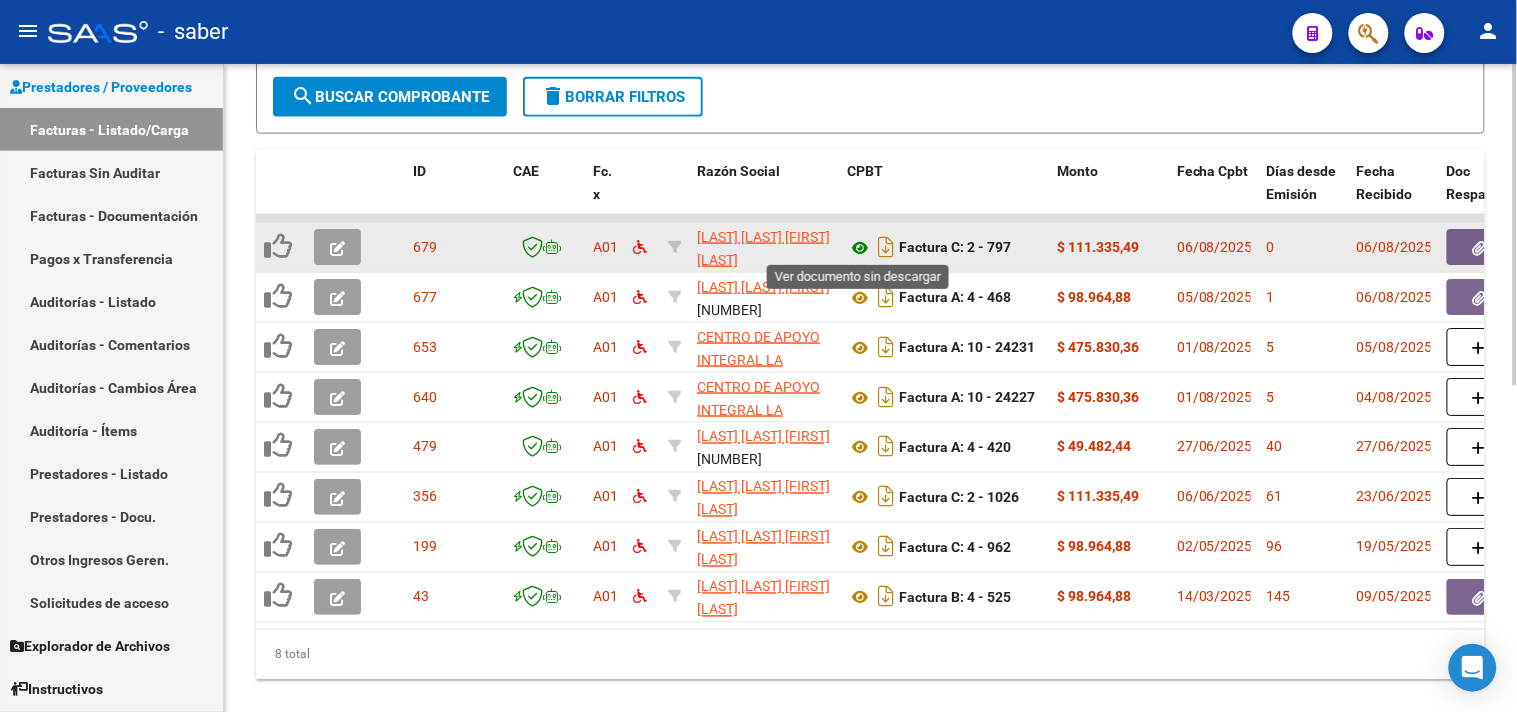 click 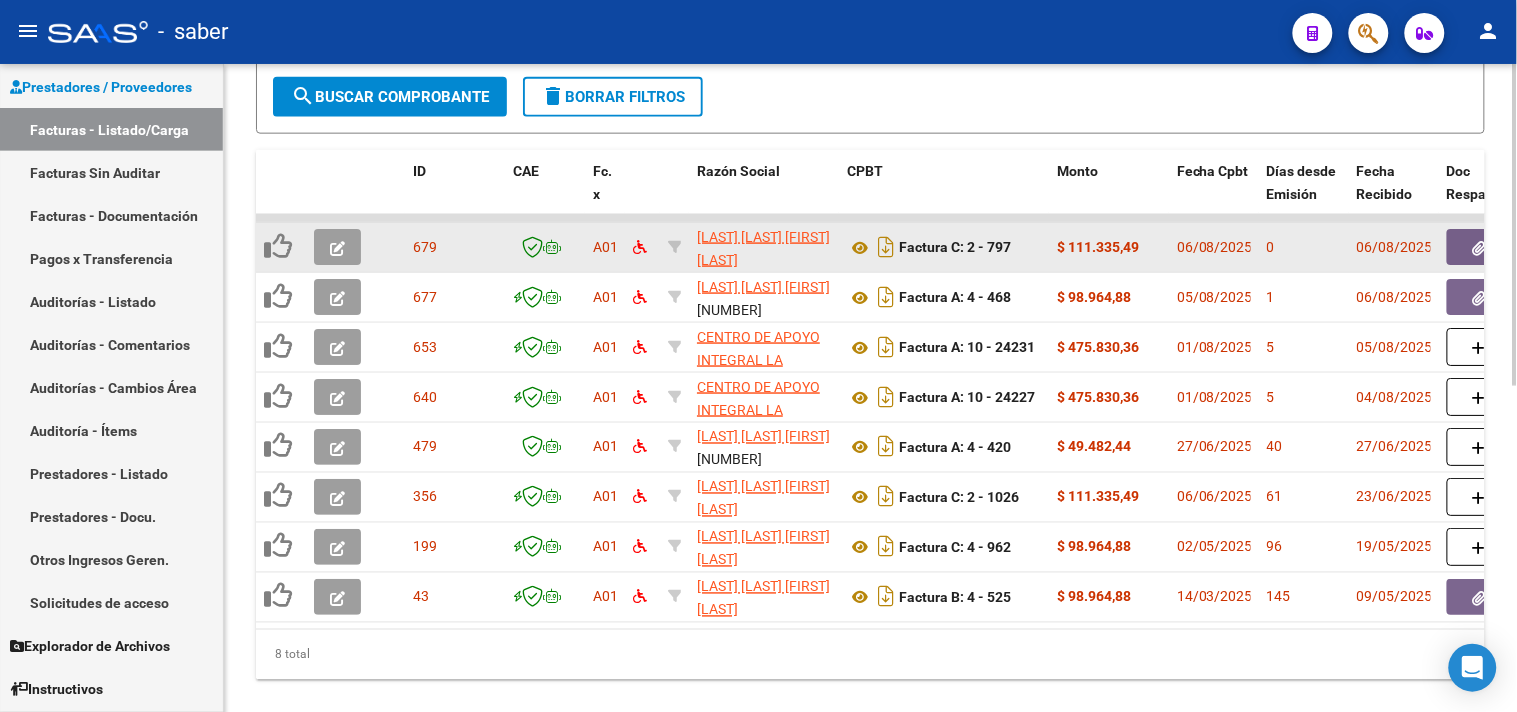 click 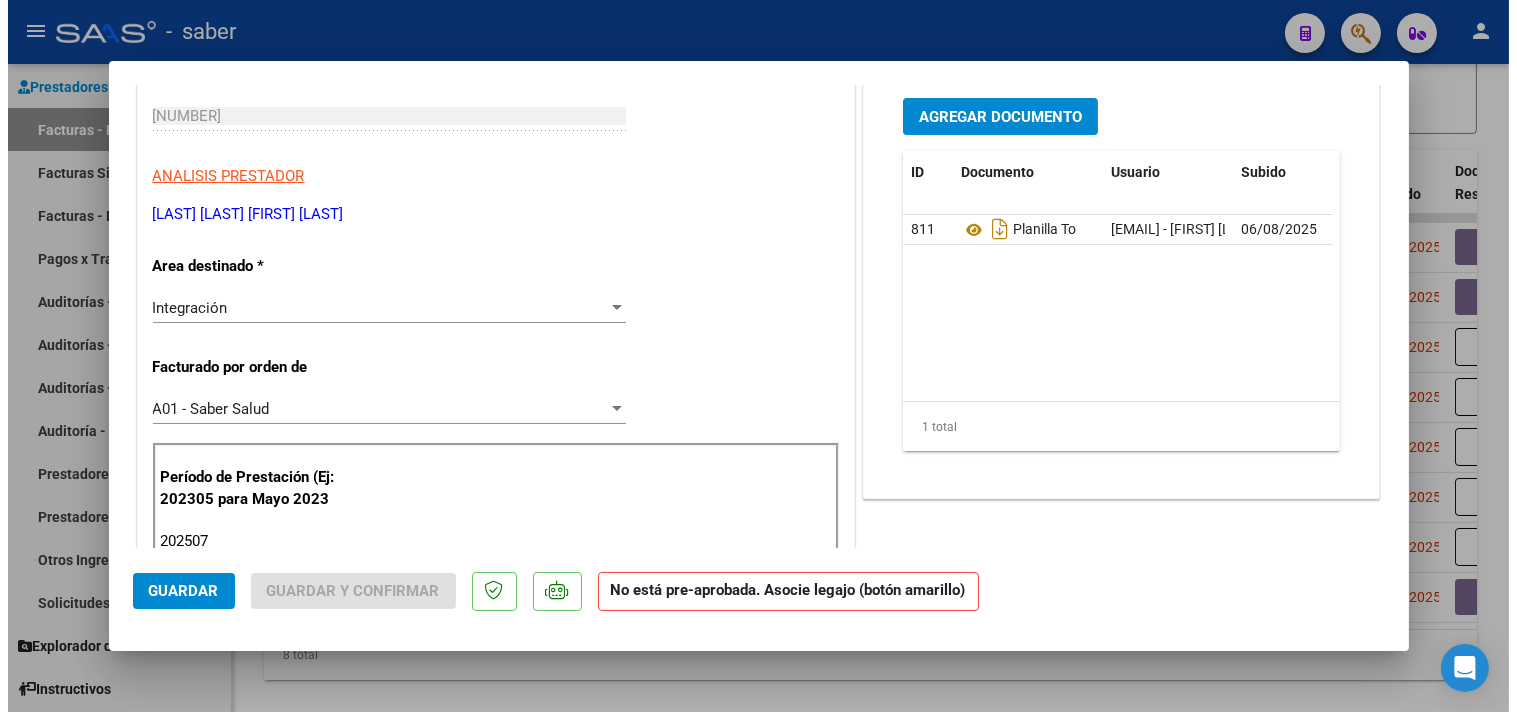 scroll, scrollTop: 0, scrollLeft: 0, axis: both 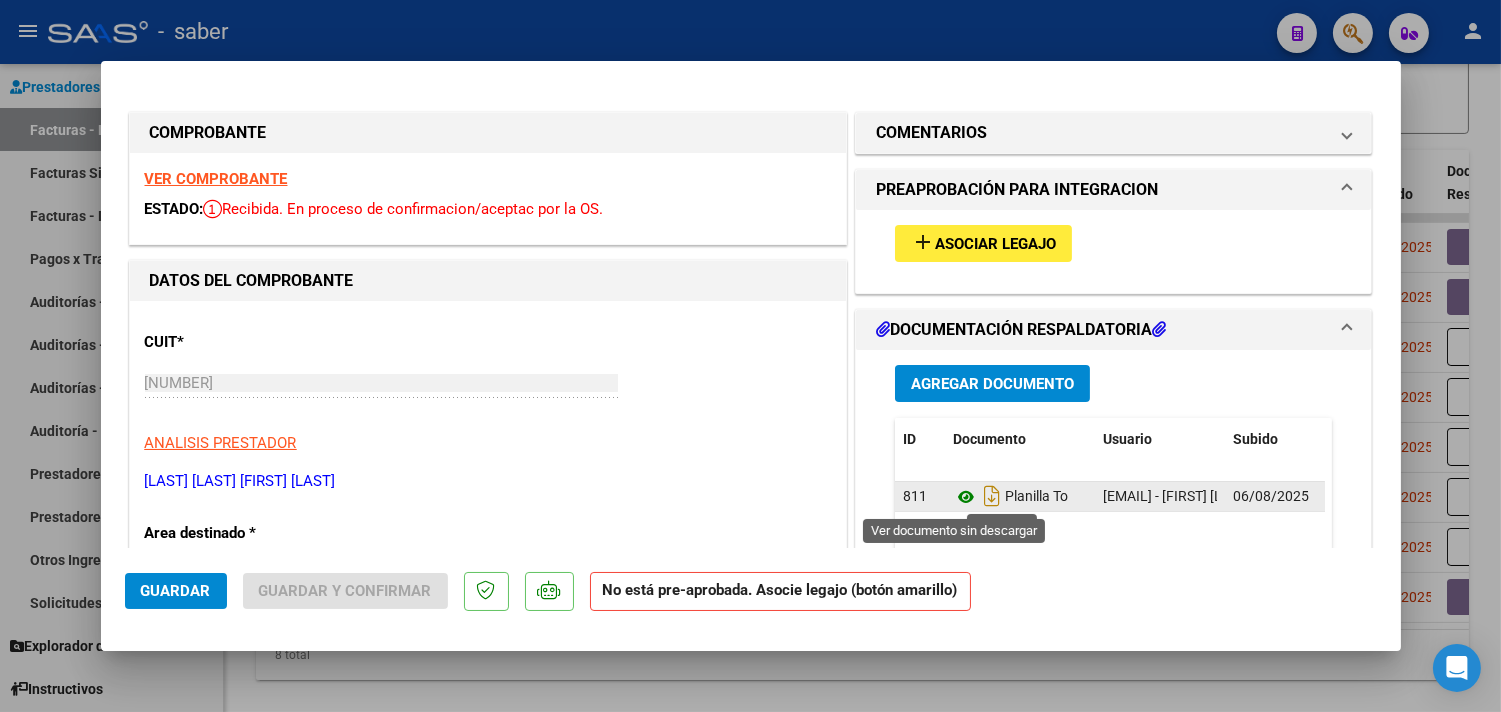 click 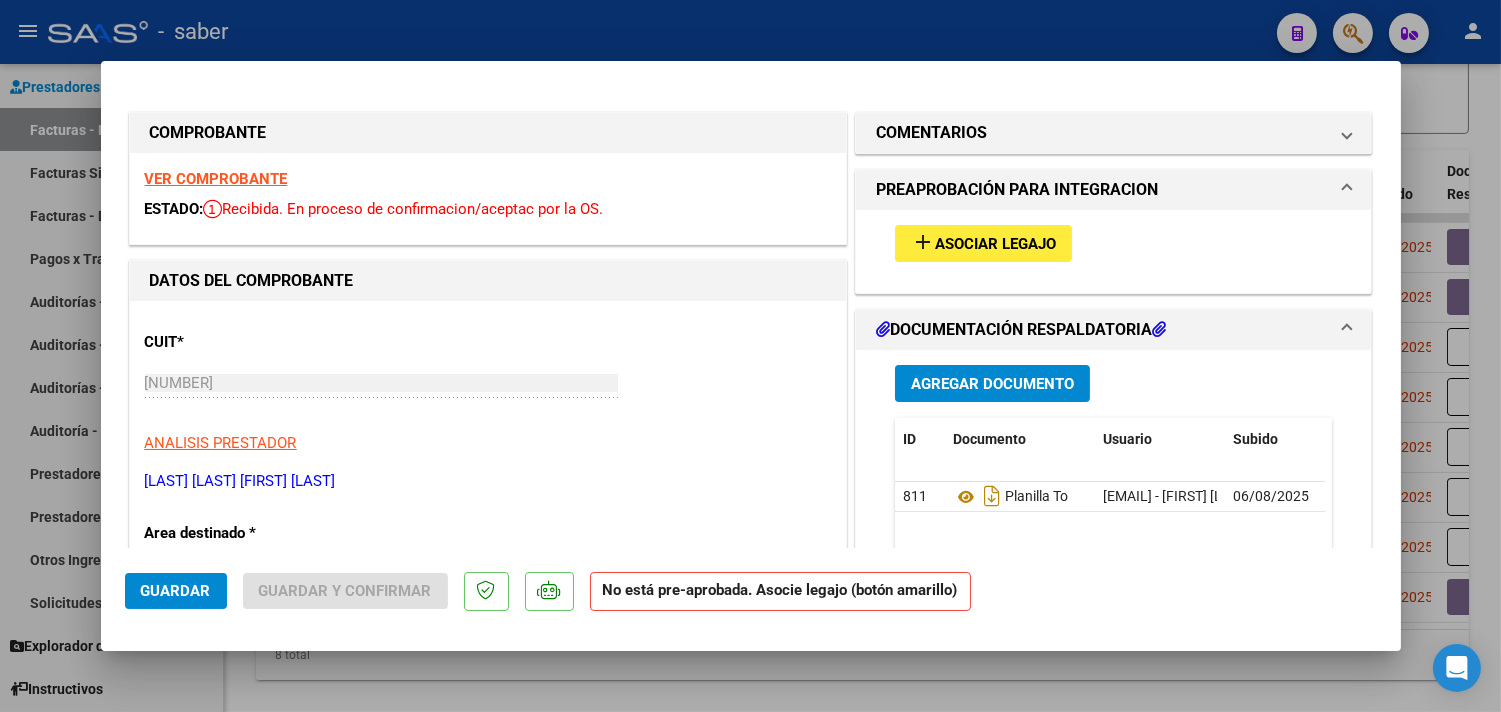 click on "Asociar Legajo" at bounding box center [995, 244] 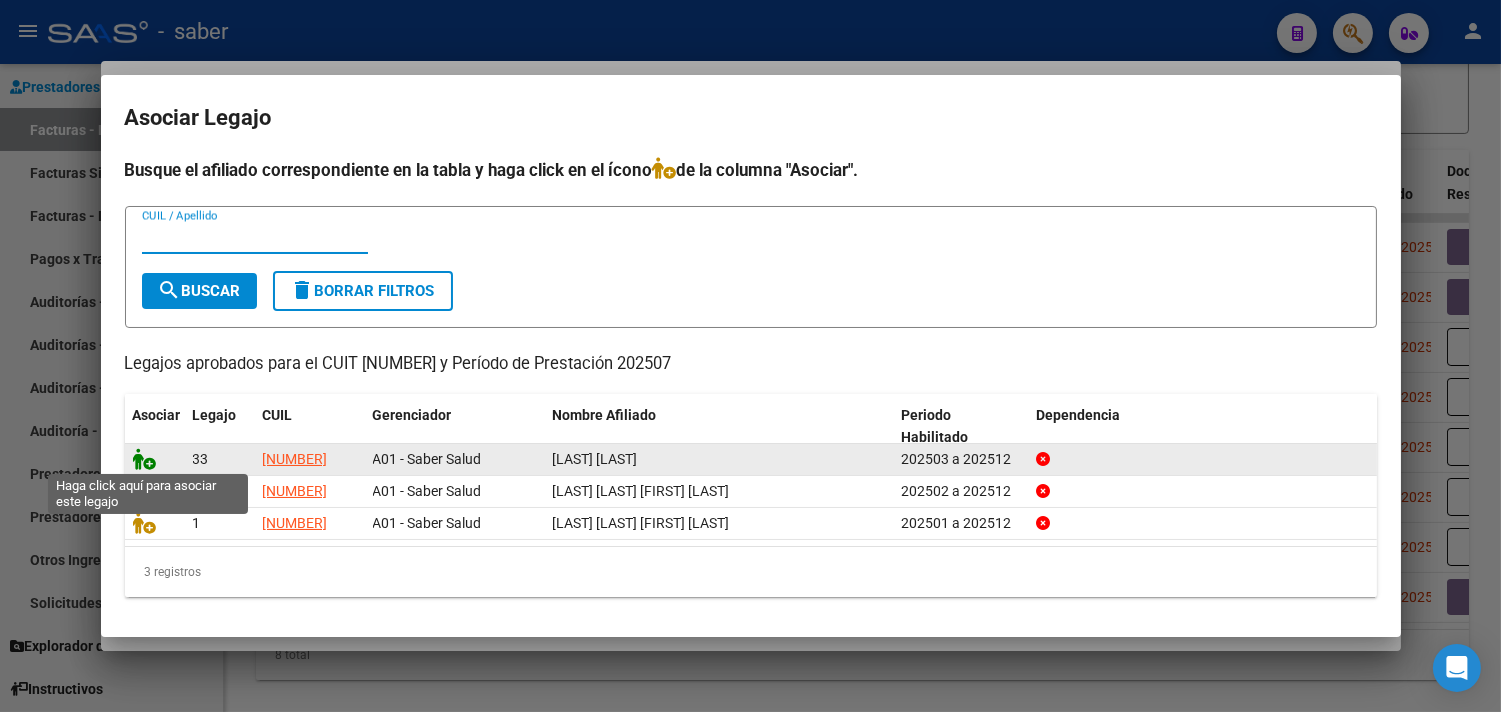 click 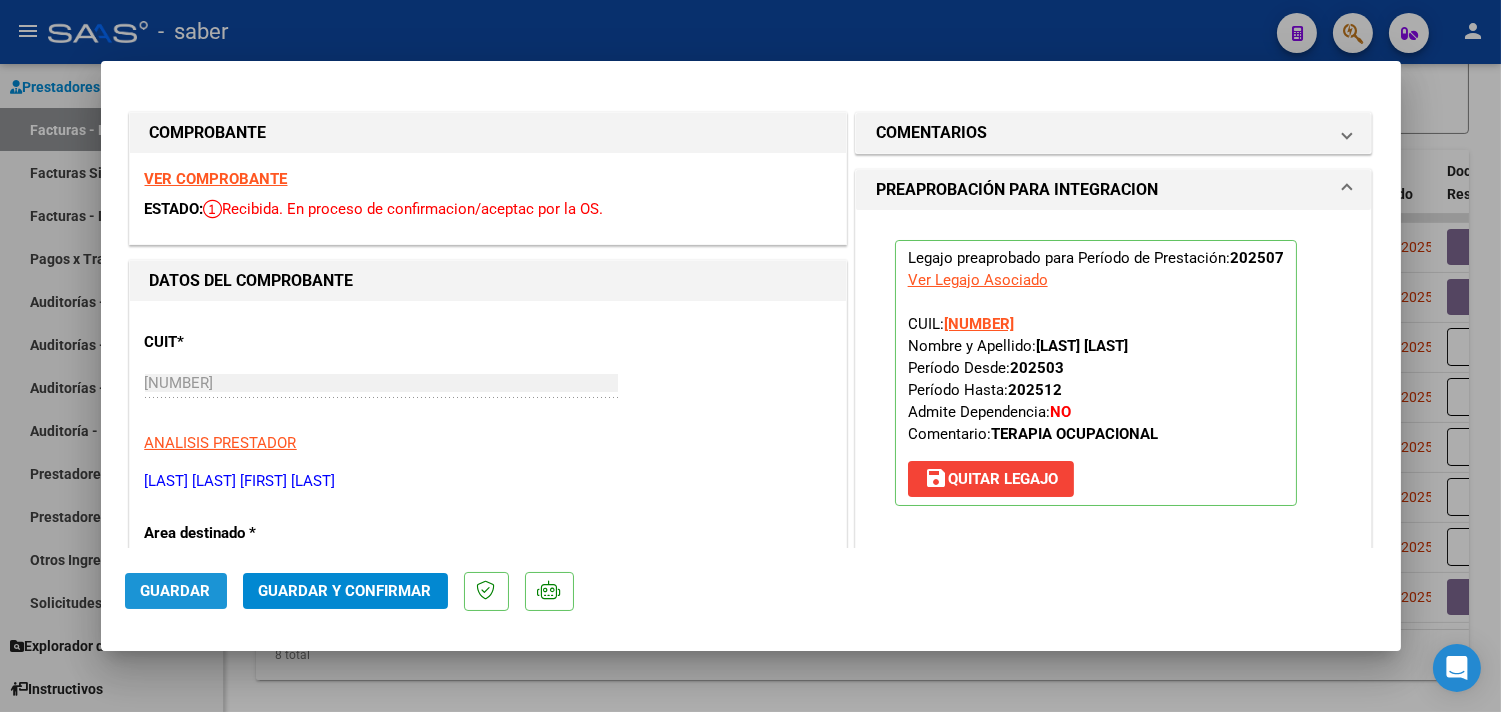 click on "Guardar" 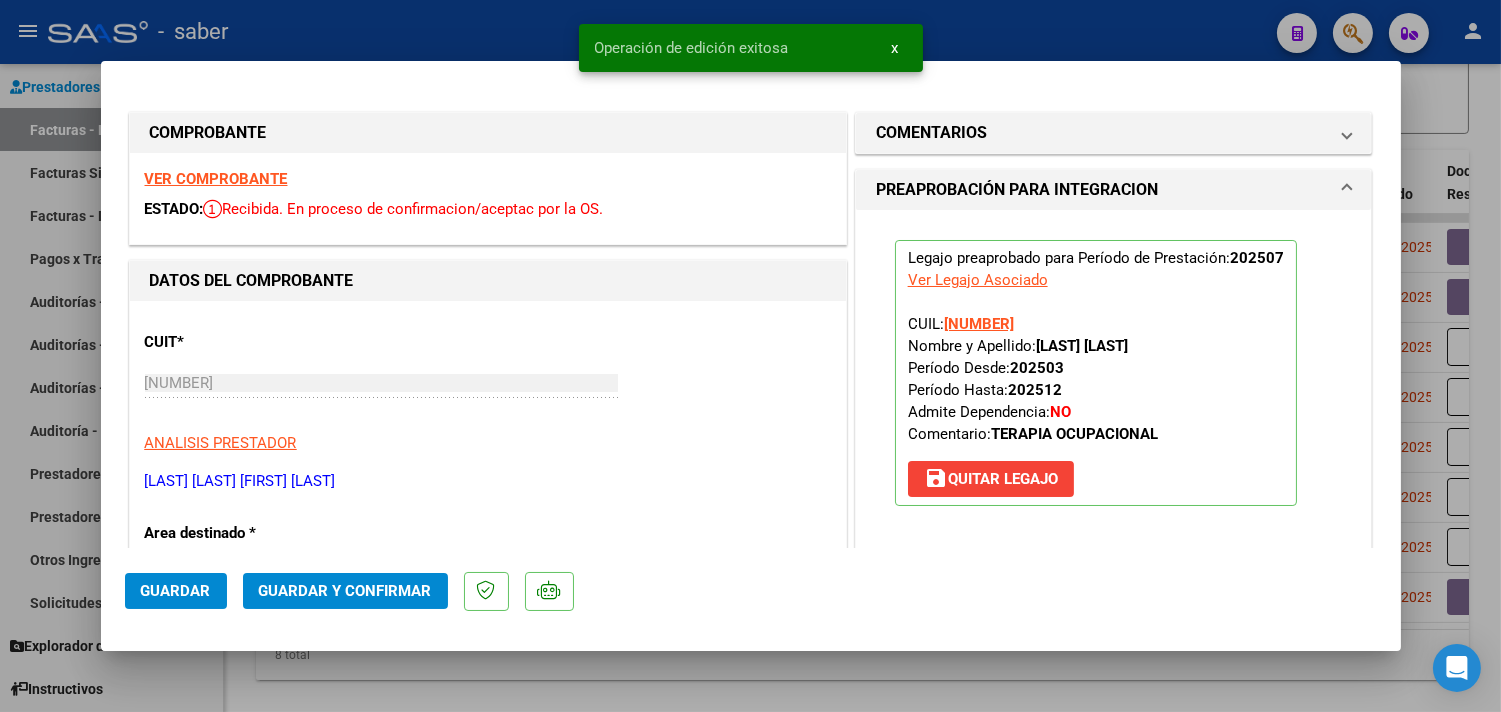 click at bounding box center [750, 356] 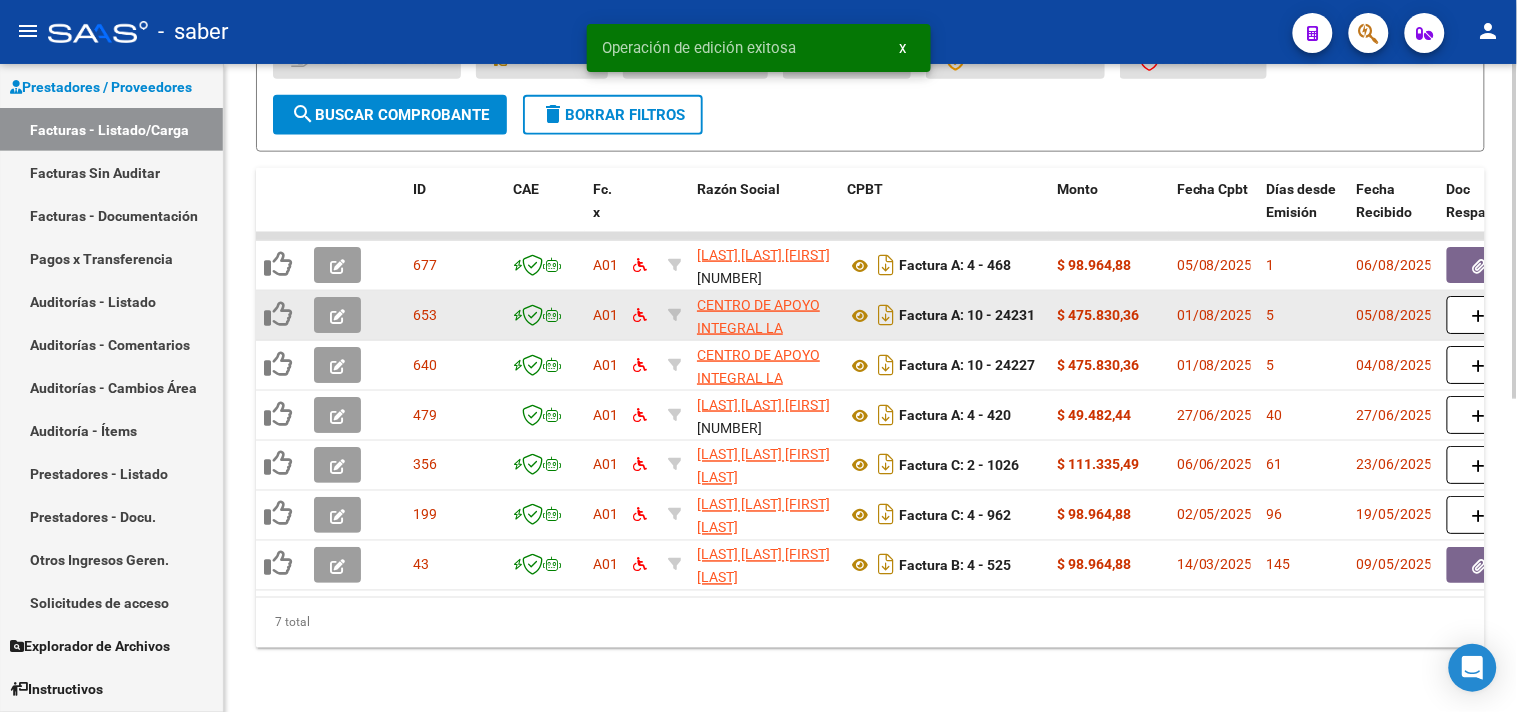 scroll, scrollTop: 607, scrollLeft: 0, axis: vertical 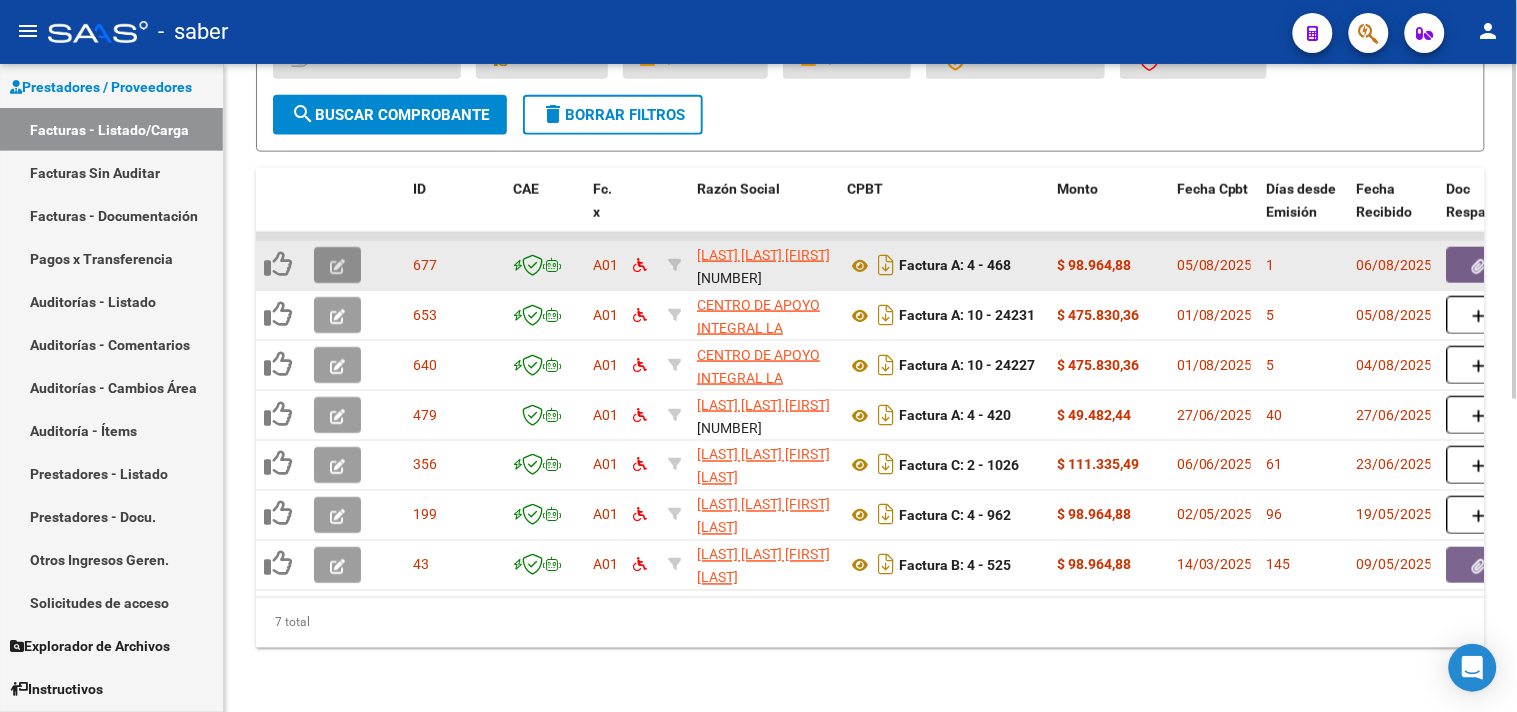 click 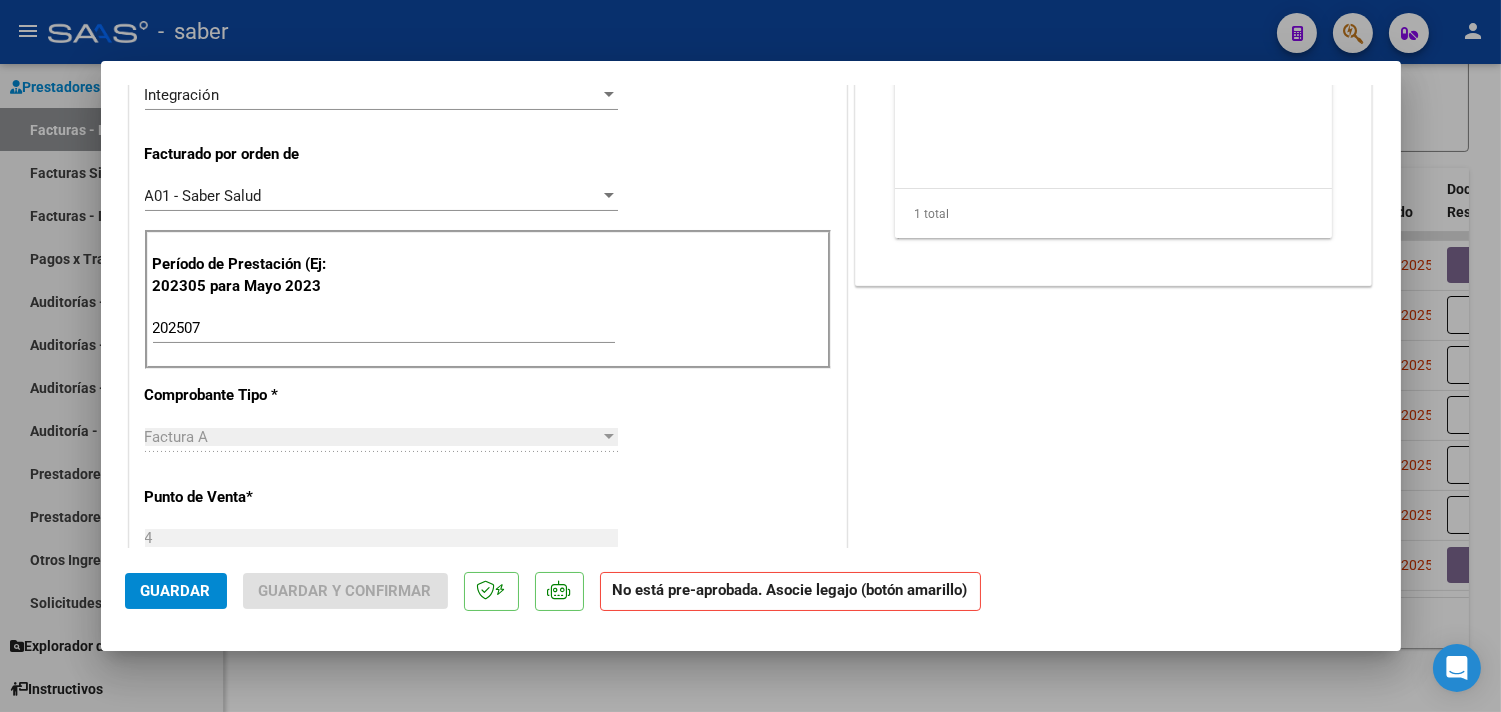 scroll, scrollTop: 510, scrollLeft: 0, axis: vertical 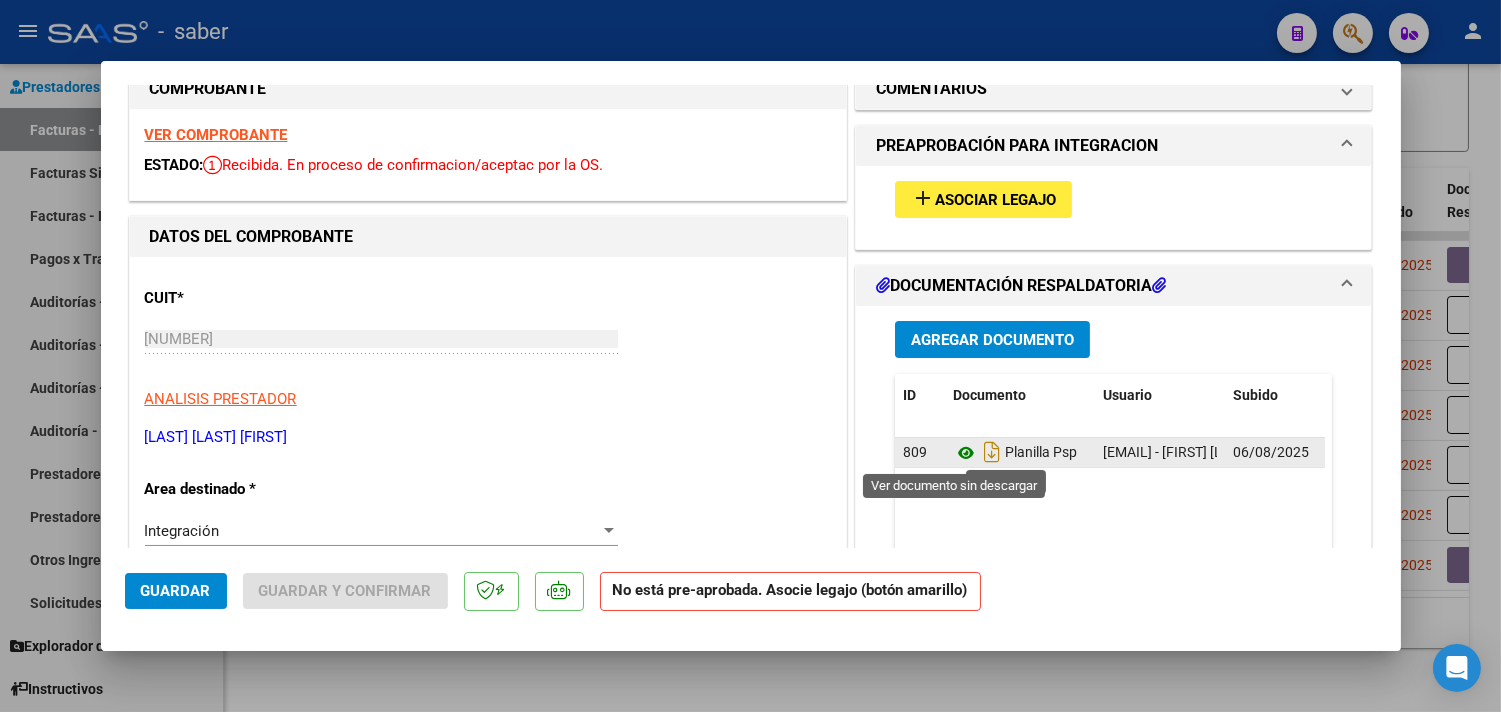 click 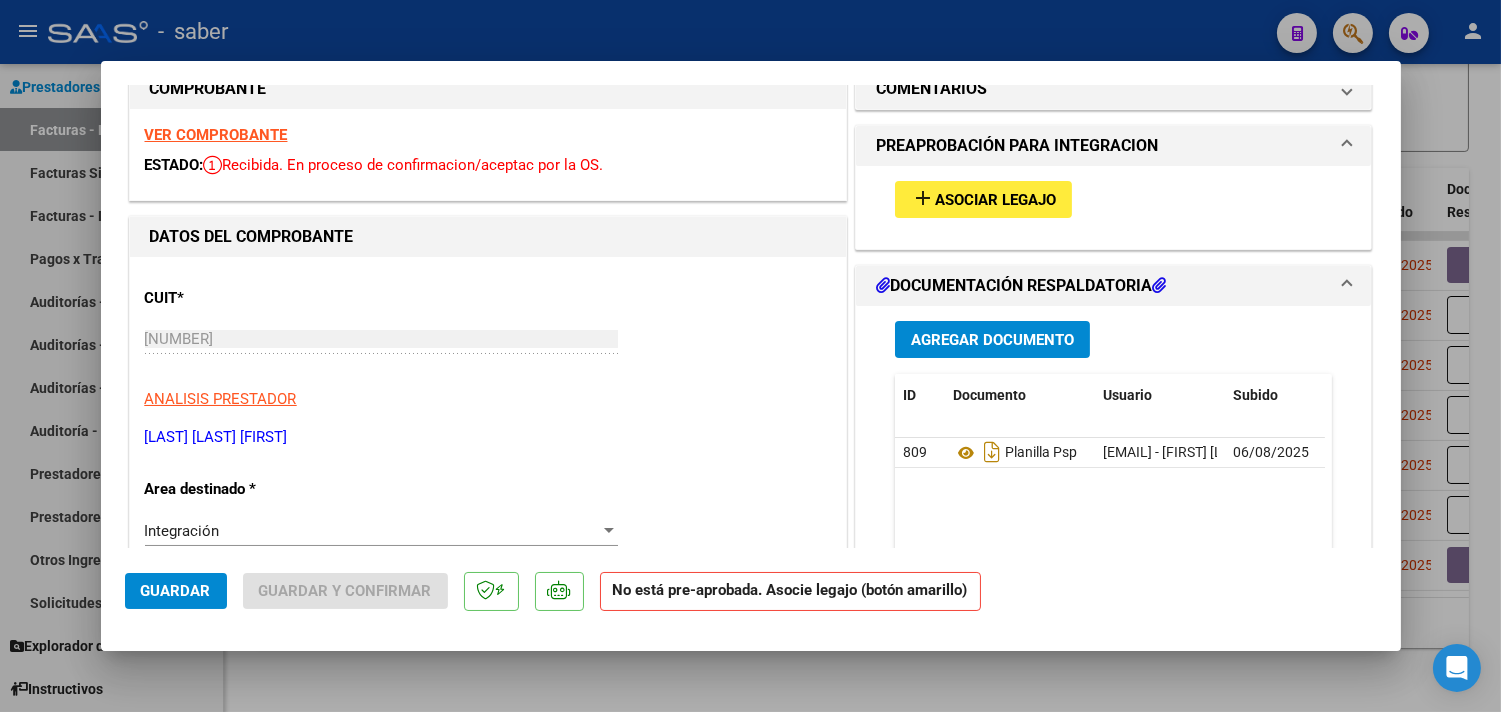 click on "VER COMPROBANTE" at bounding box center (216, 135) 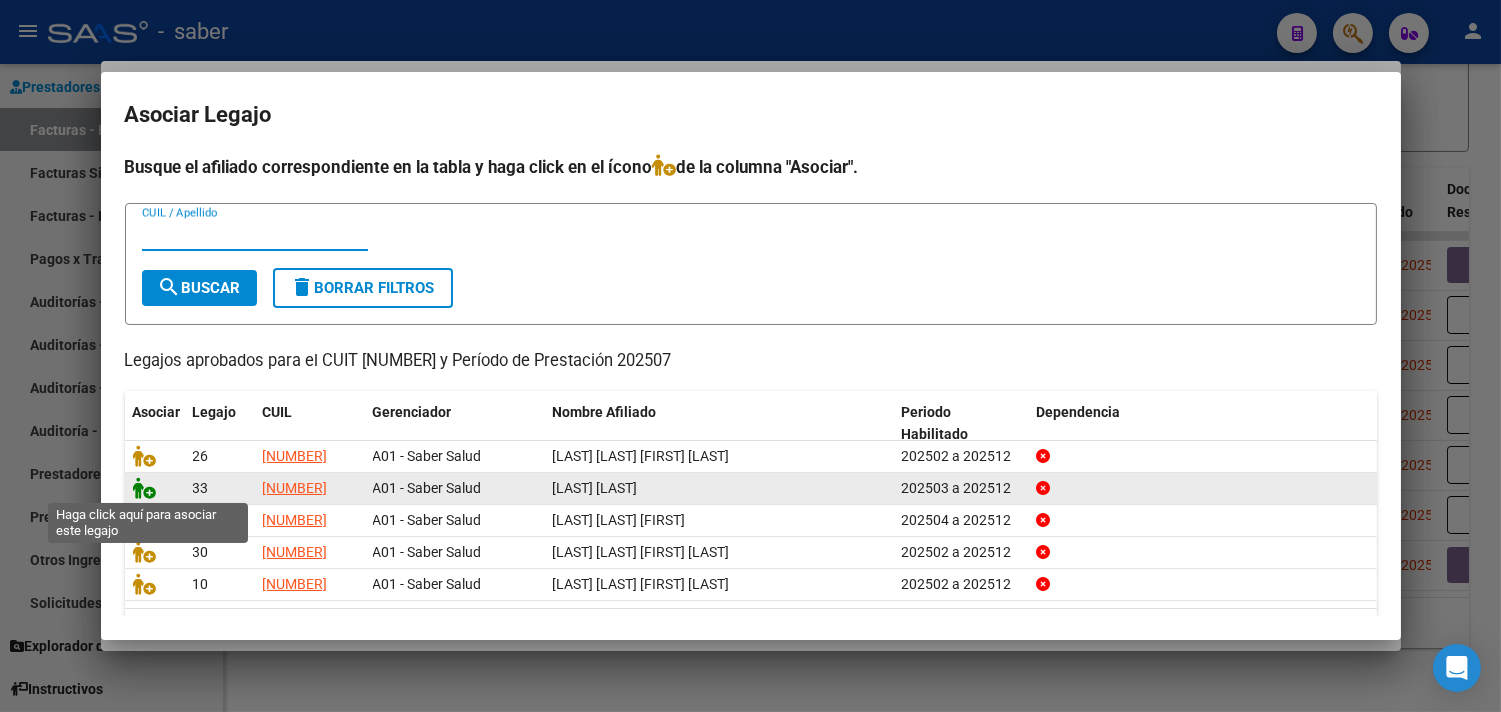 click 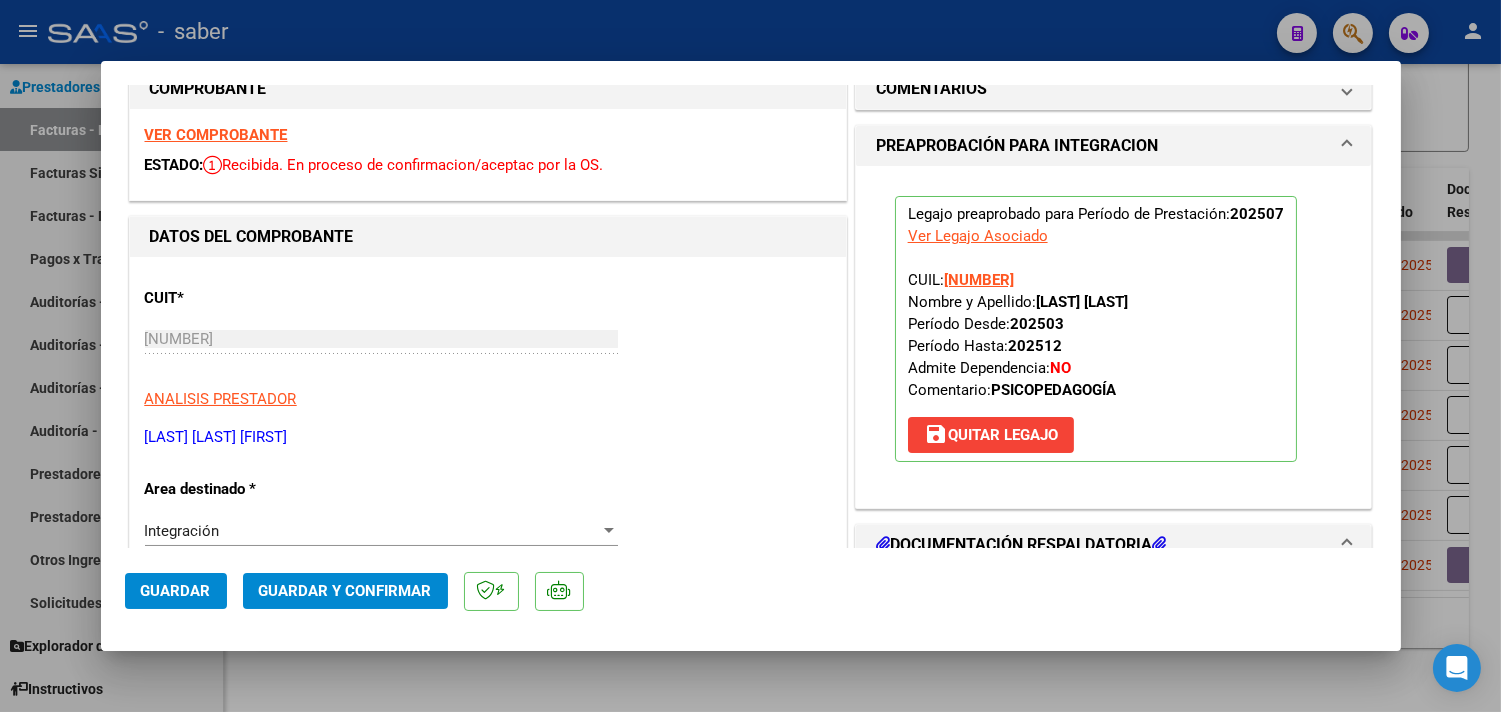 click on "Guardar" 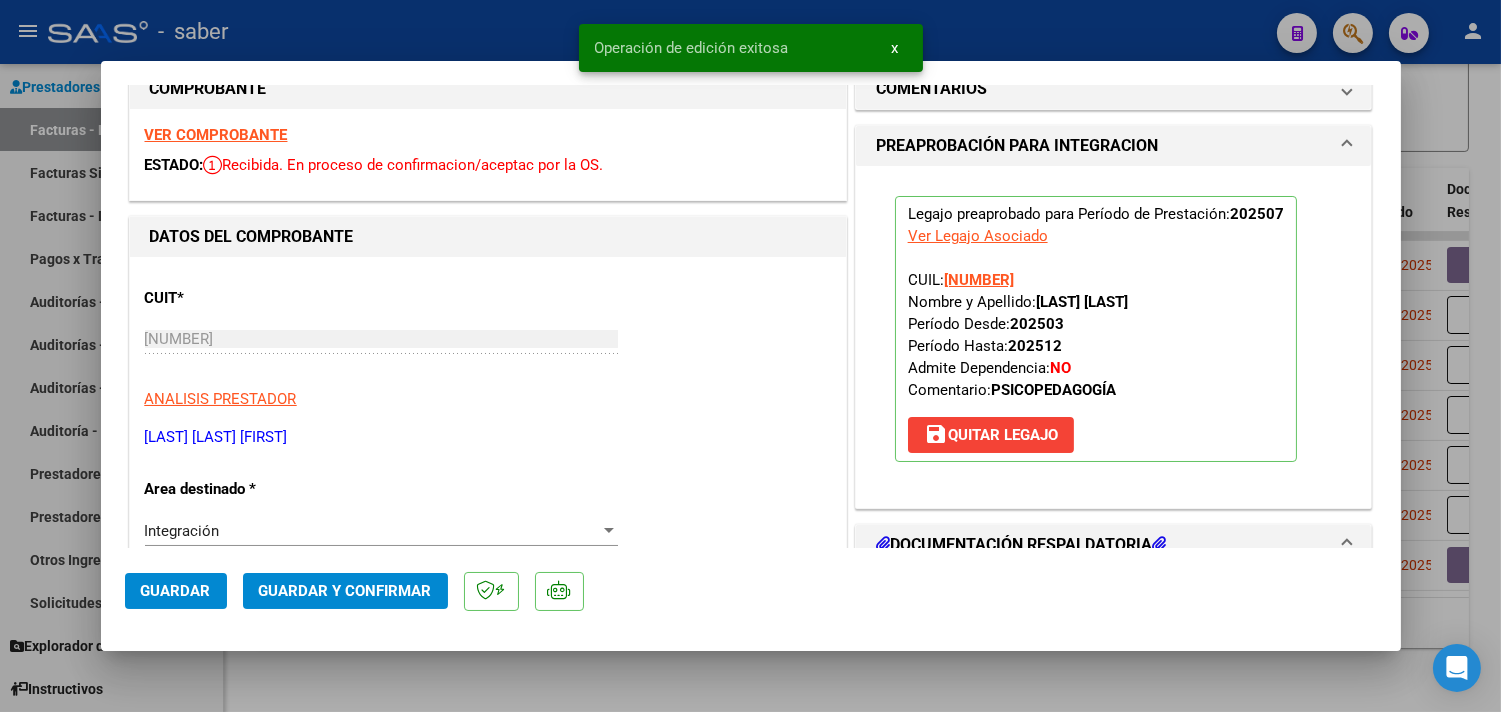 click at bounding box center [750, 356] 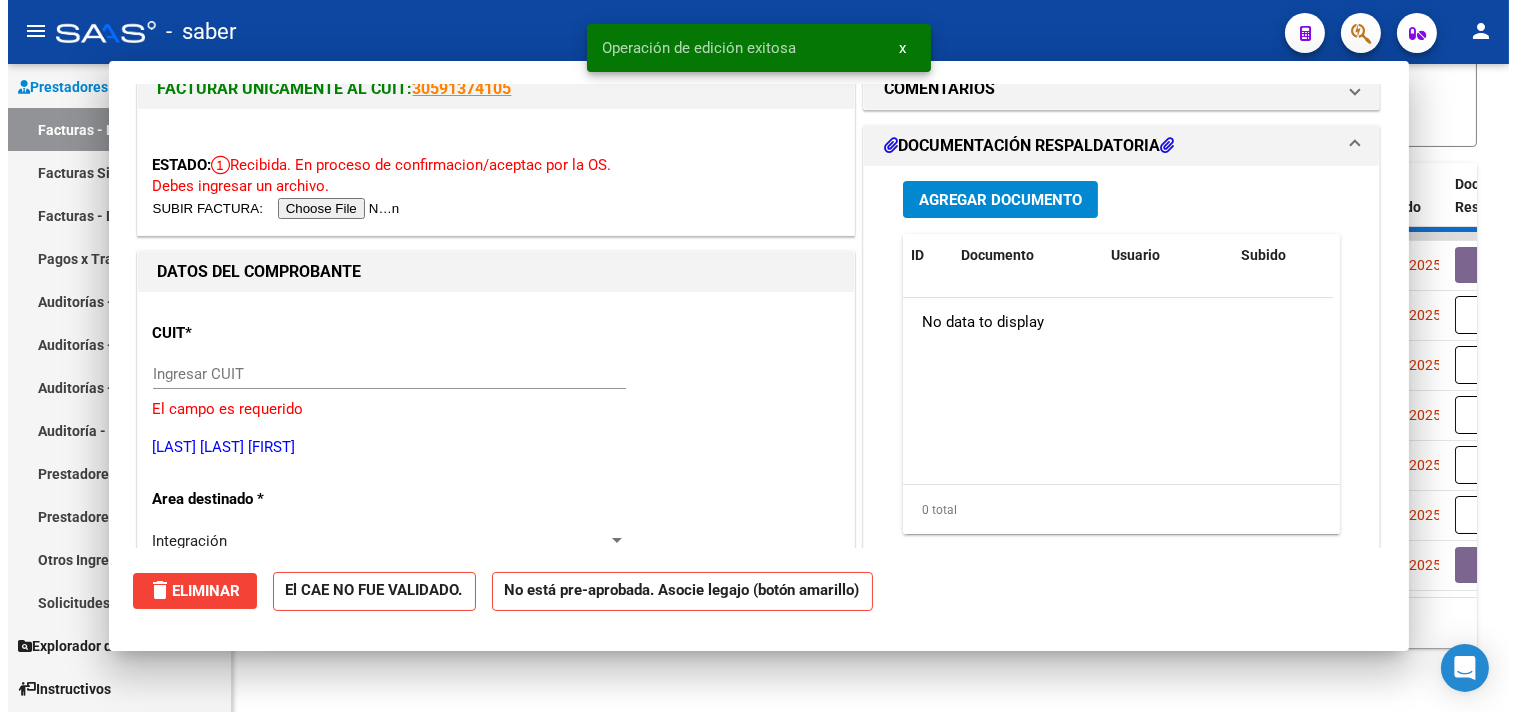 scroll, scrollTop: 0, scrollLeft: 0, axis: both 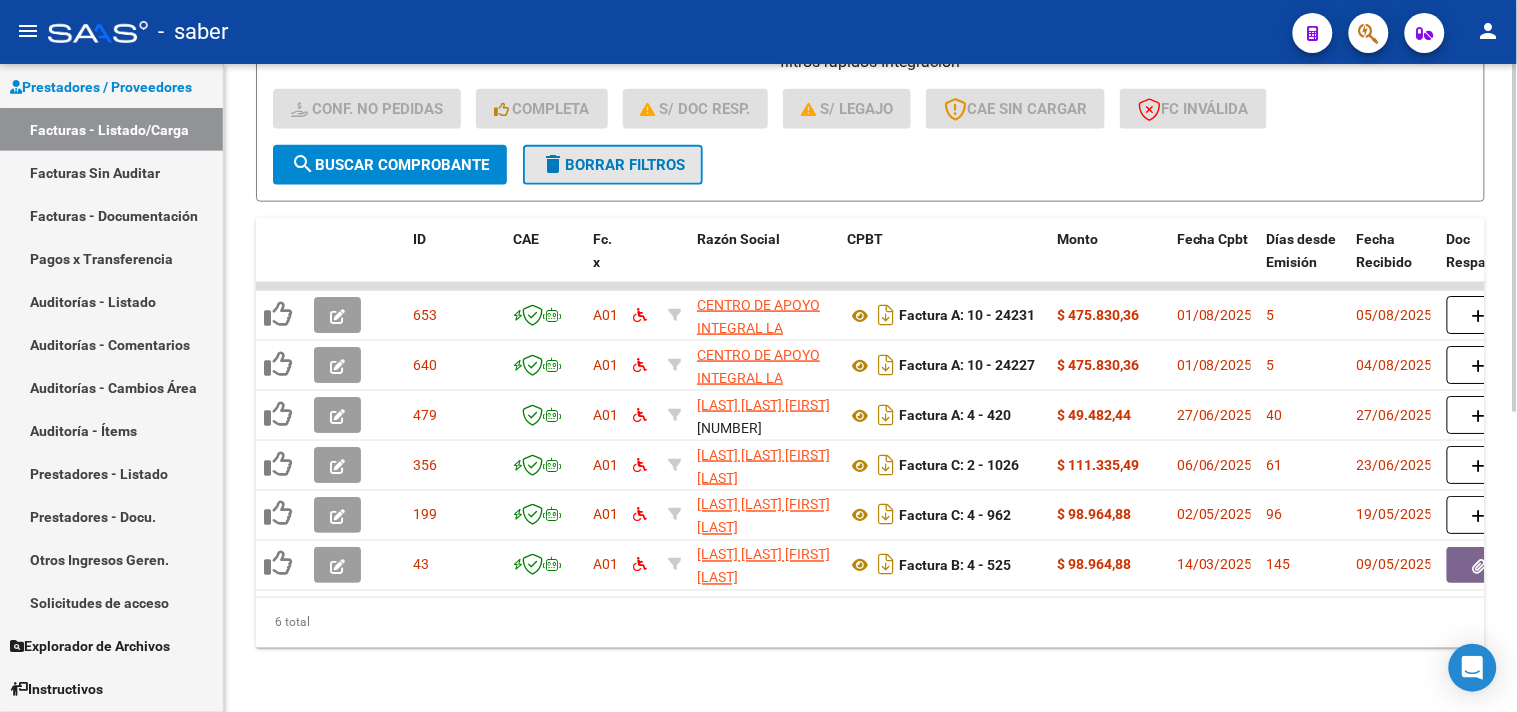 click on "delete  Borrar Filtros" 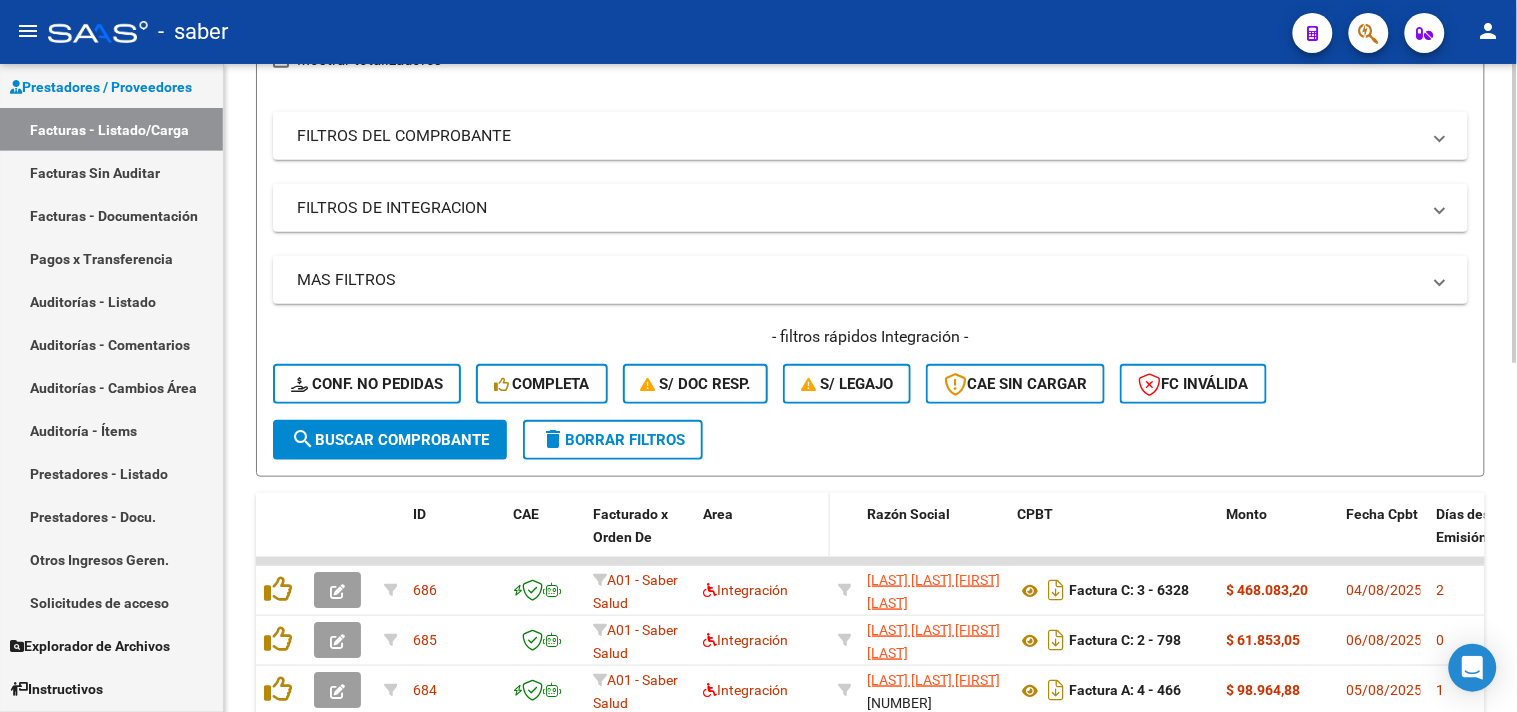 scroll, scrollTop: 557, scrollLeft: 0, axis: vertical 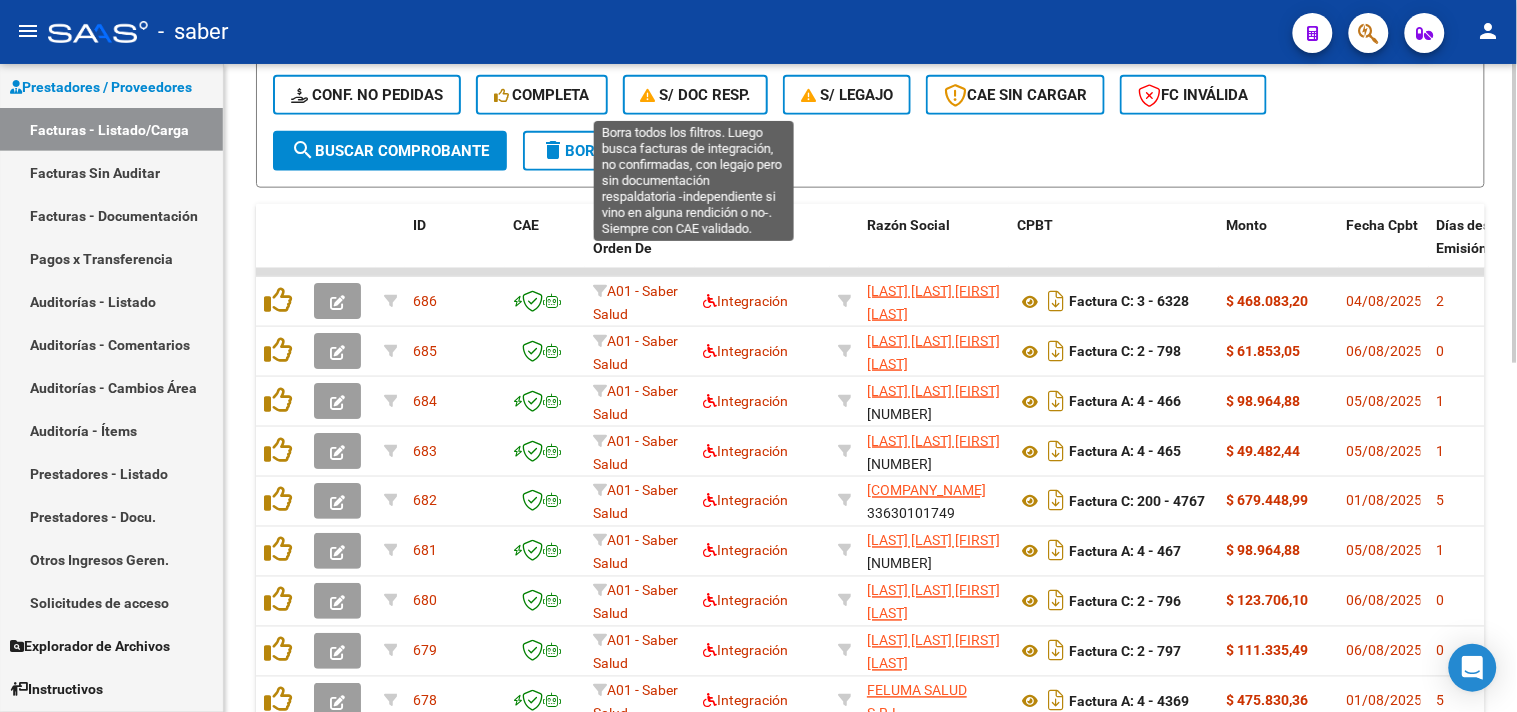 click on "S/ Doc Resp." 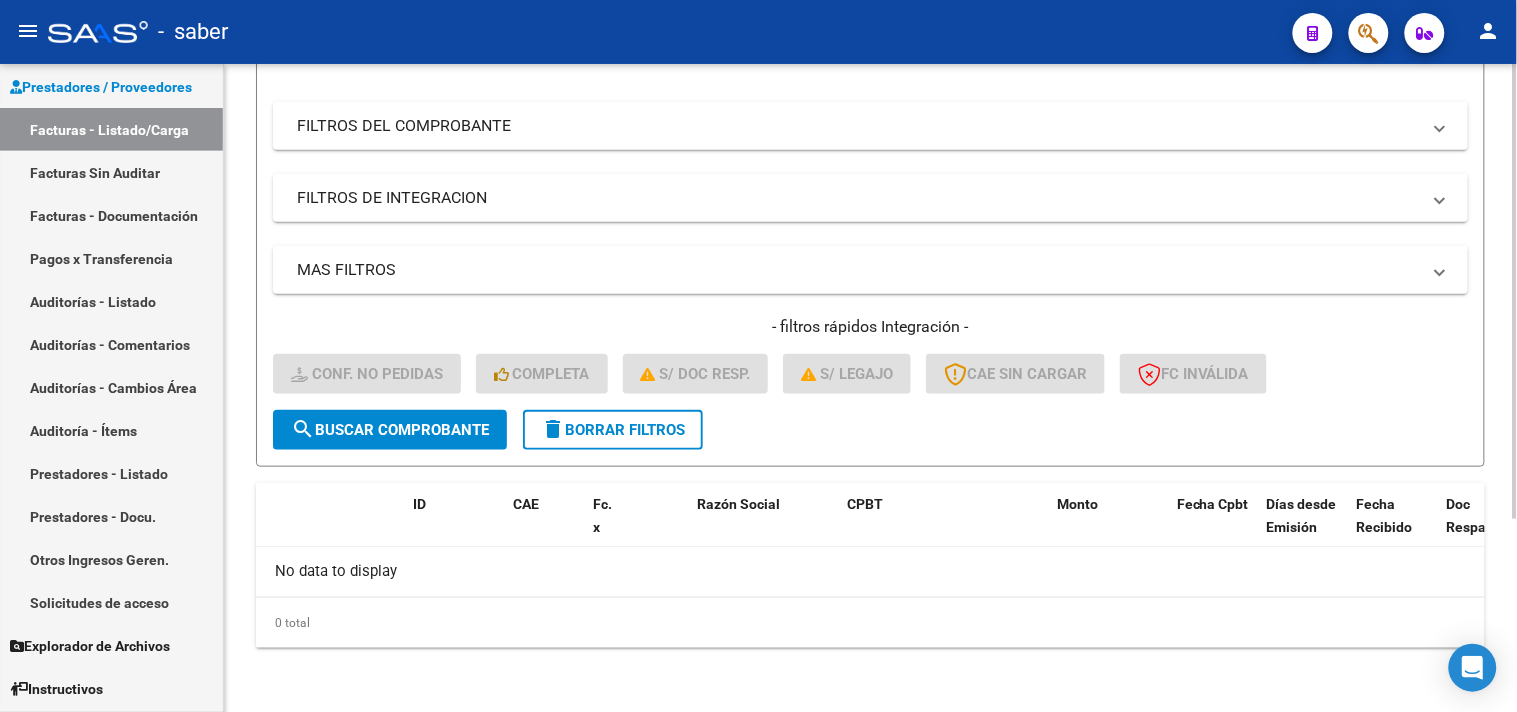 scroll, scrollTop: 275, scrollLeft: 0, axis: vertical 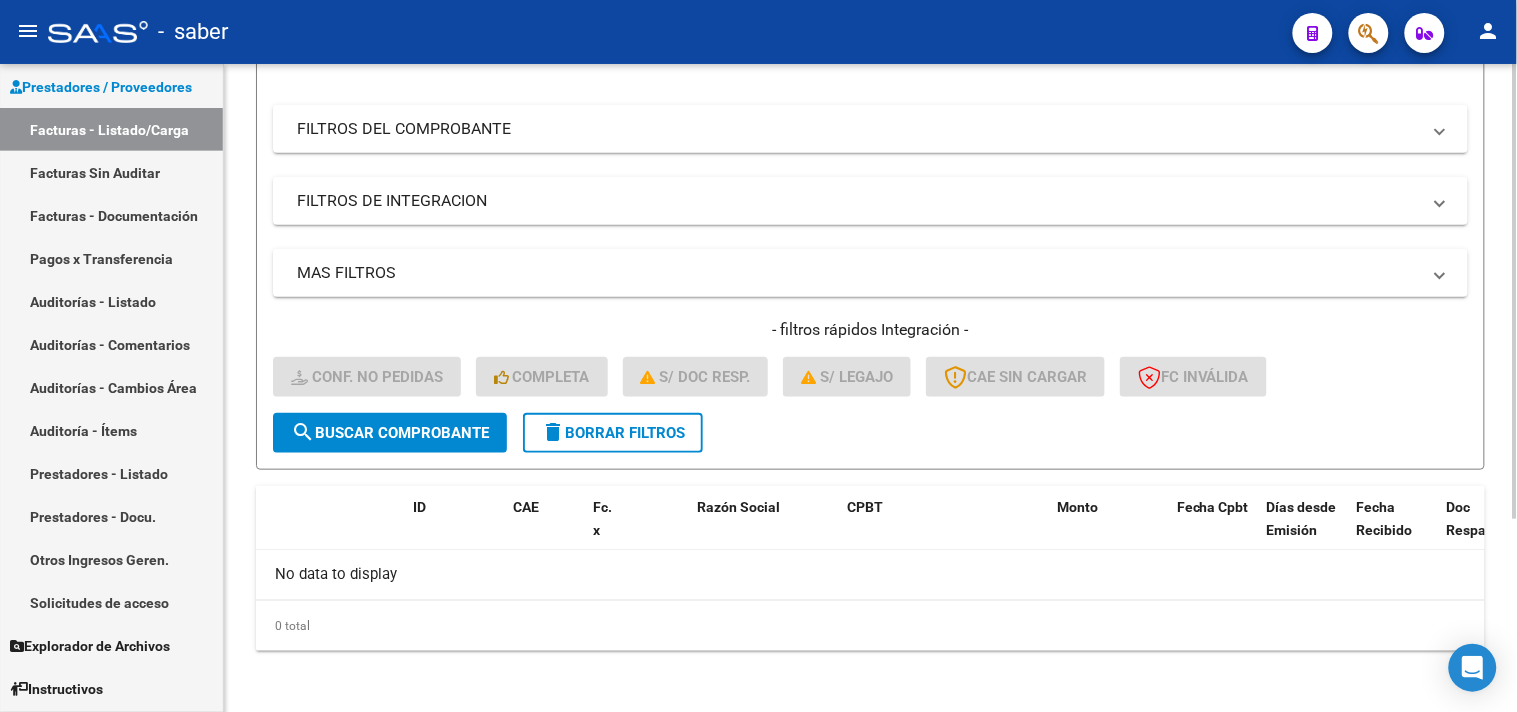 click on "delete  Borrar Filtros" 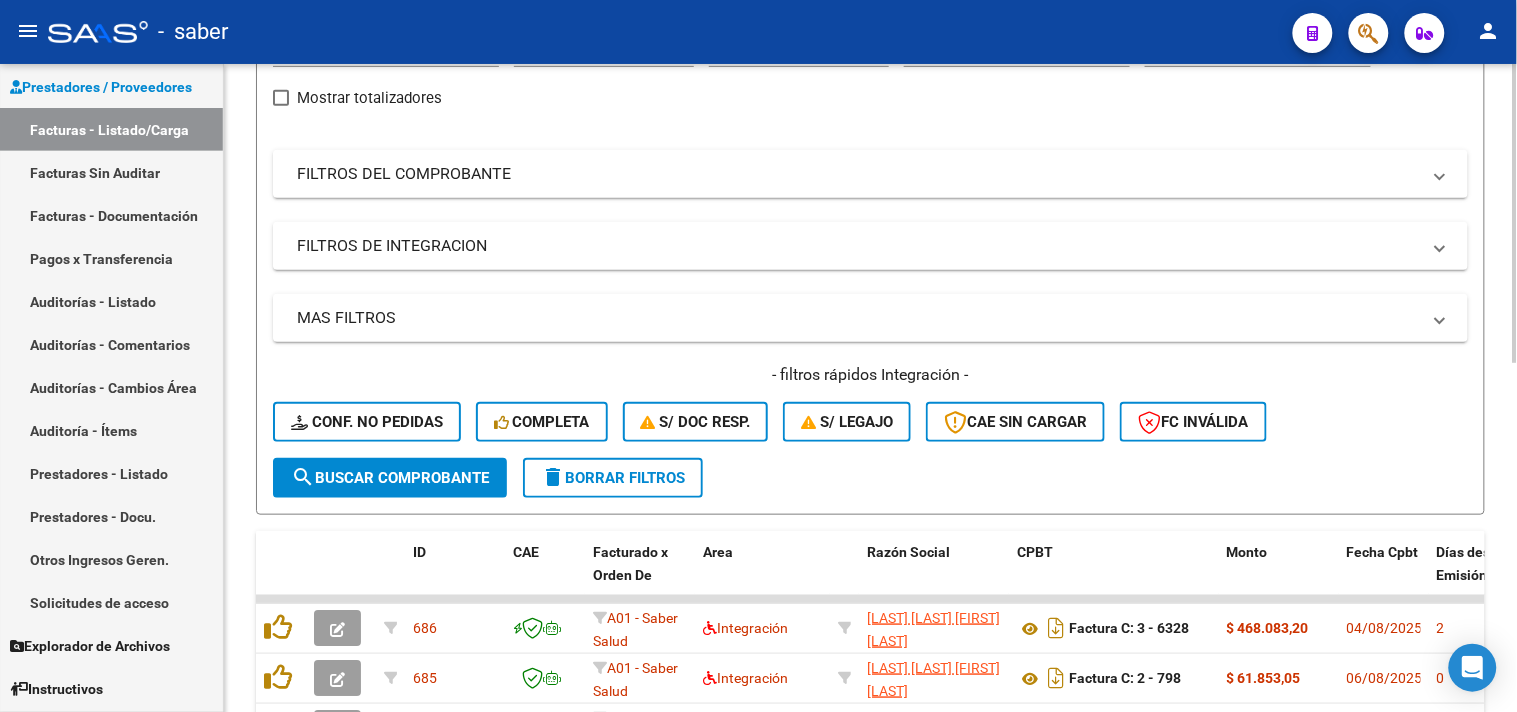 scroll, scrollTop: 275, scrollLeft: 0, axis: vertical 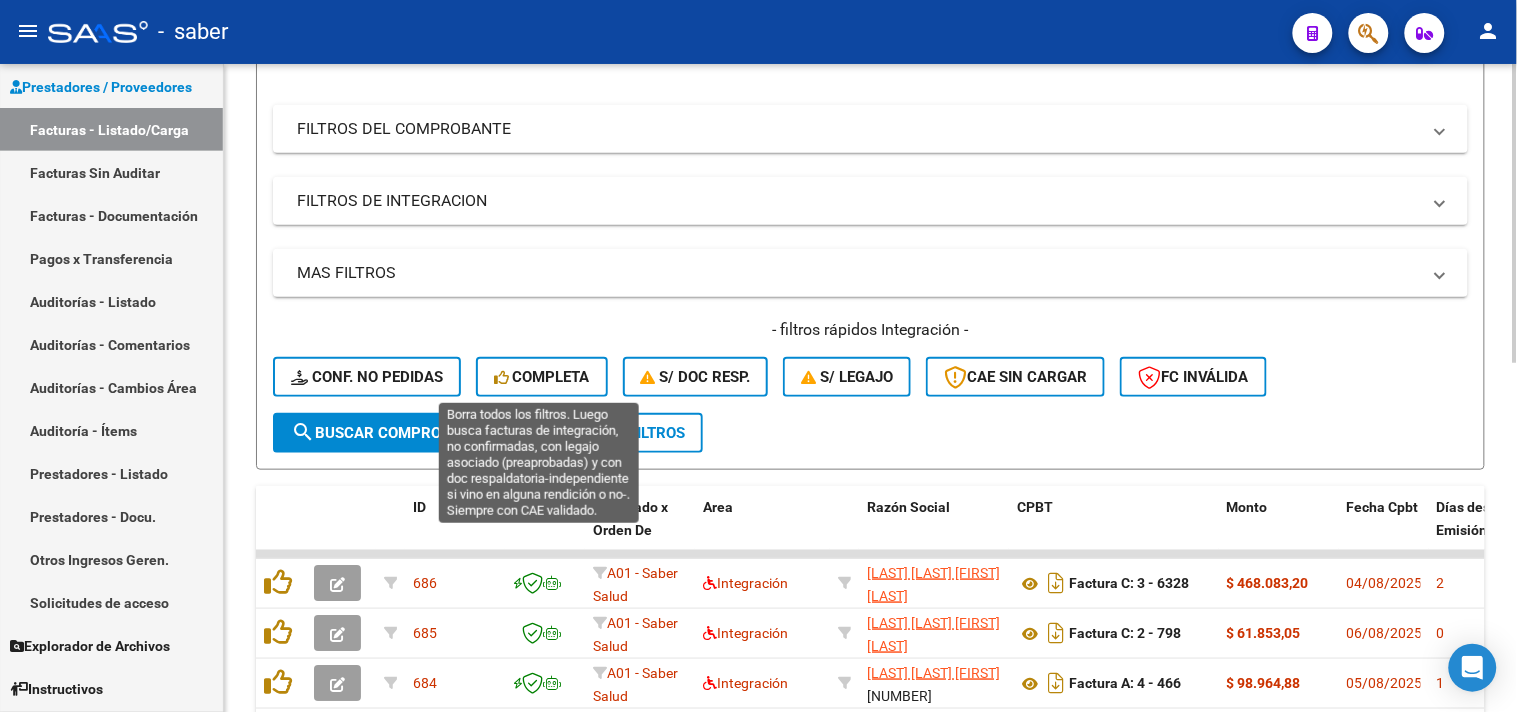 click on "Completa" 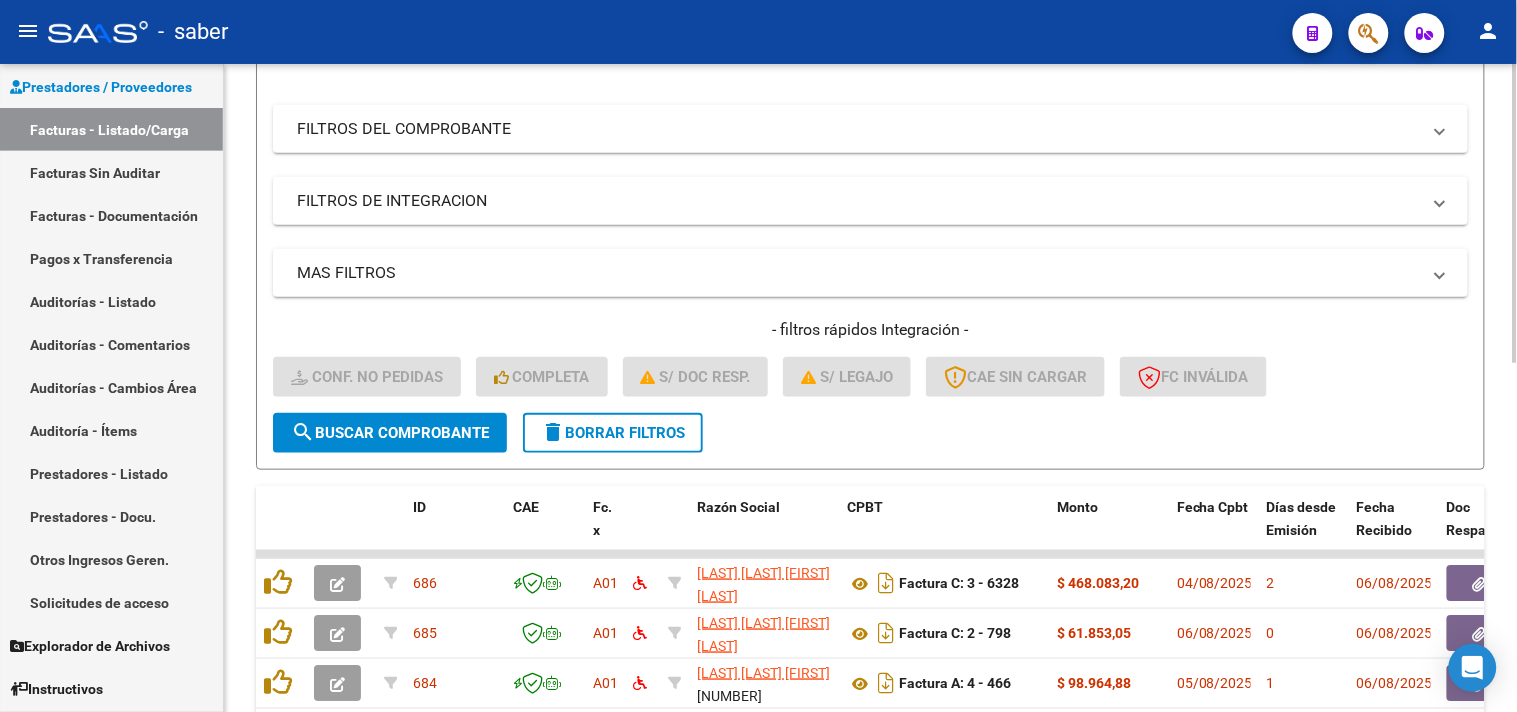 scroll, scrollTop: 757, scrollLeft: 0, axis: vertical 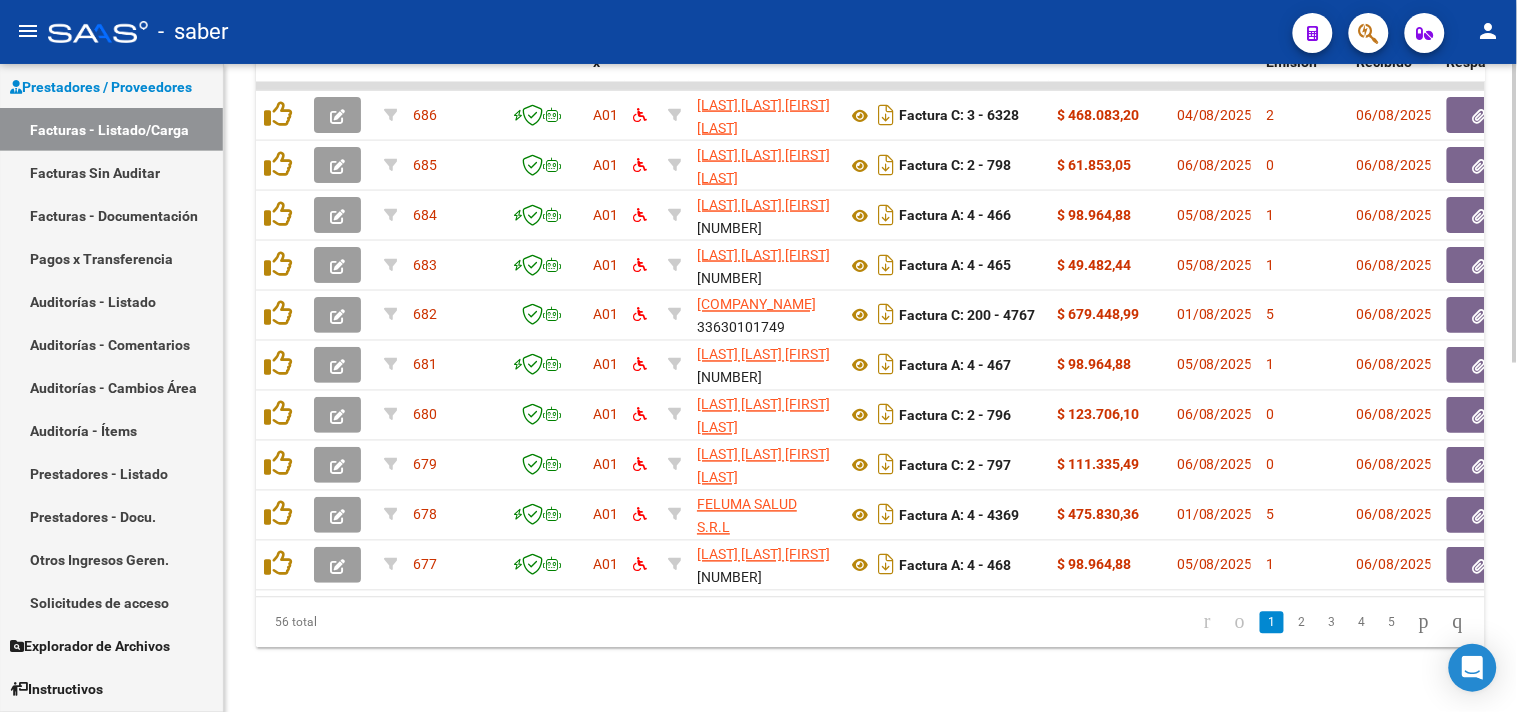 click 